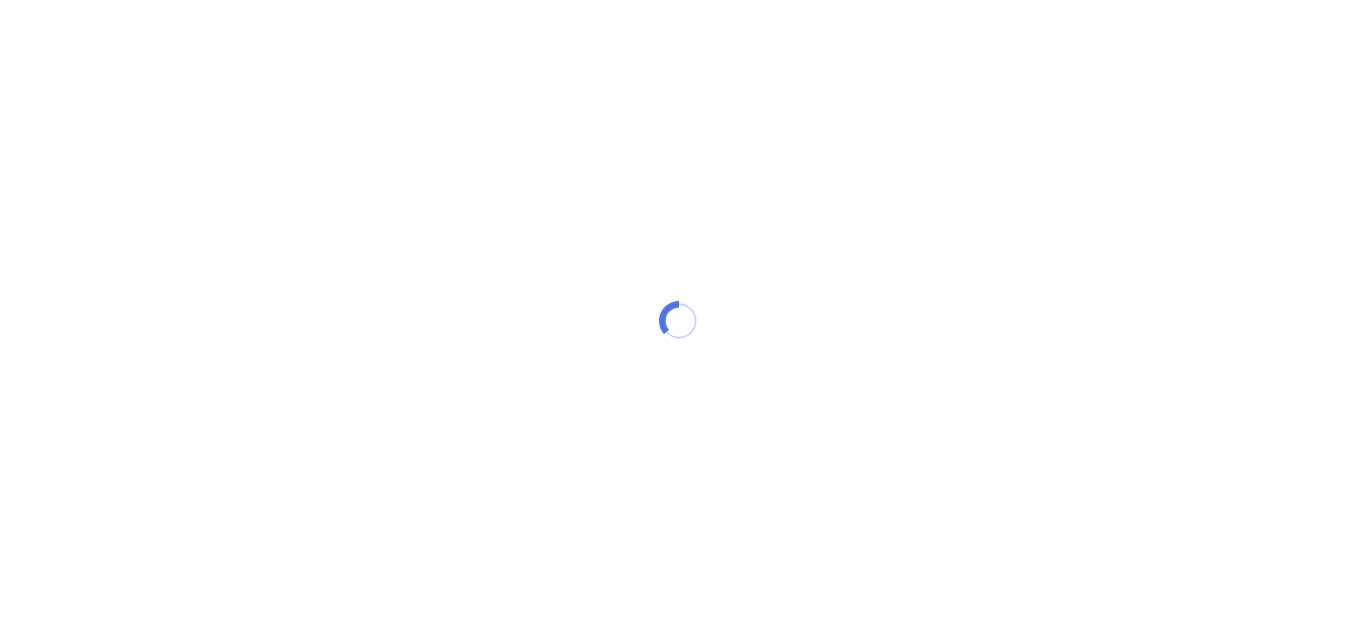 scroll, scrollTop: 0, scrollLeft: 0, axis: both 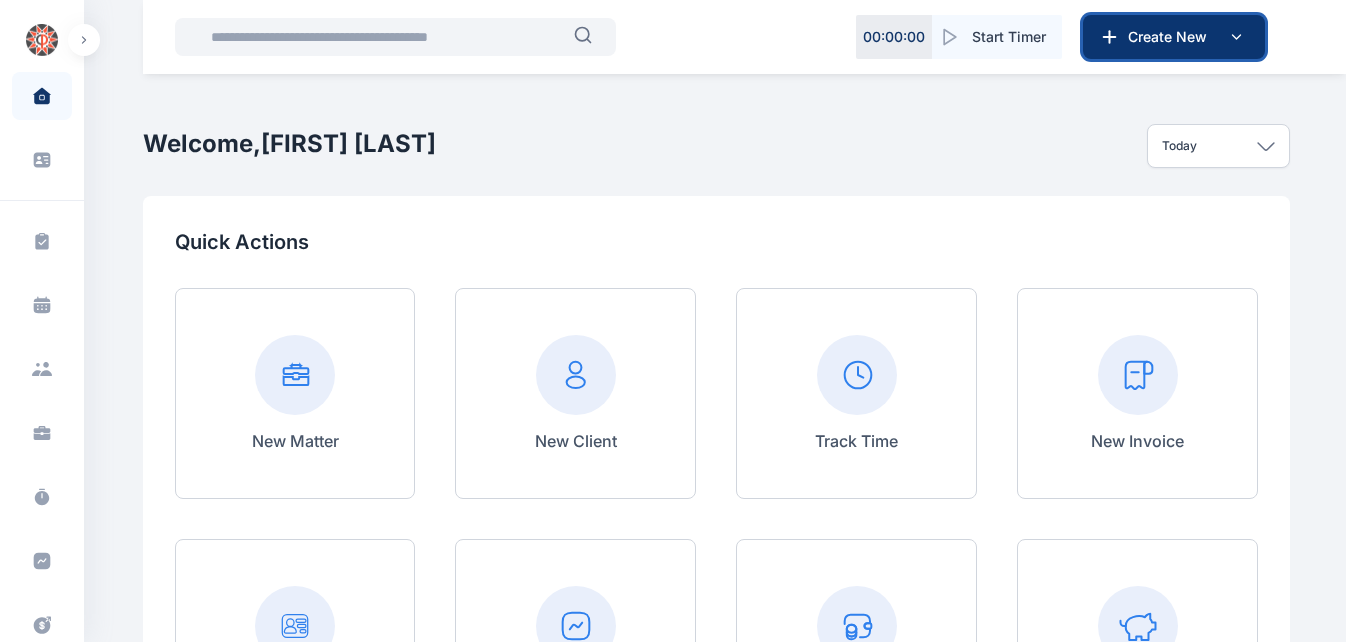 click on "Create New" at bounding box center (1174, 37) 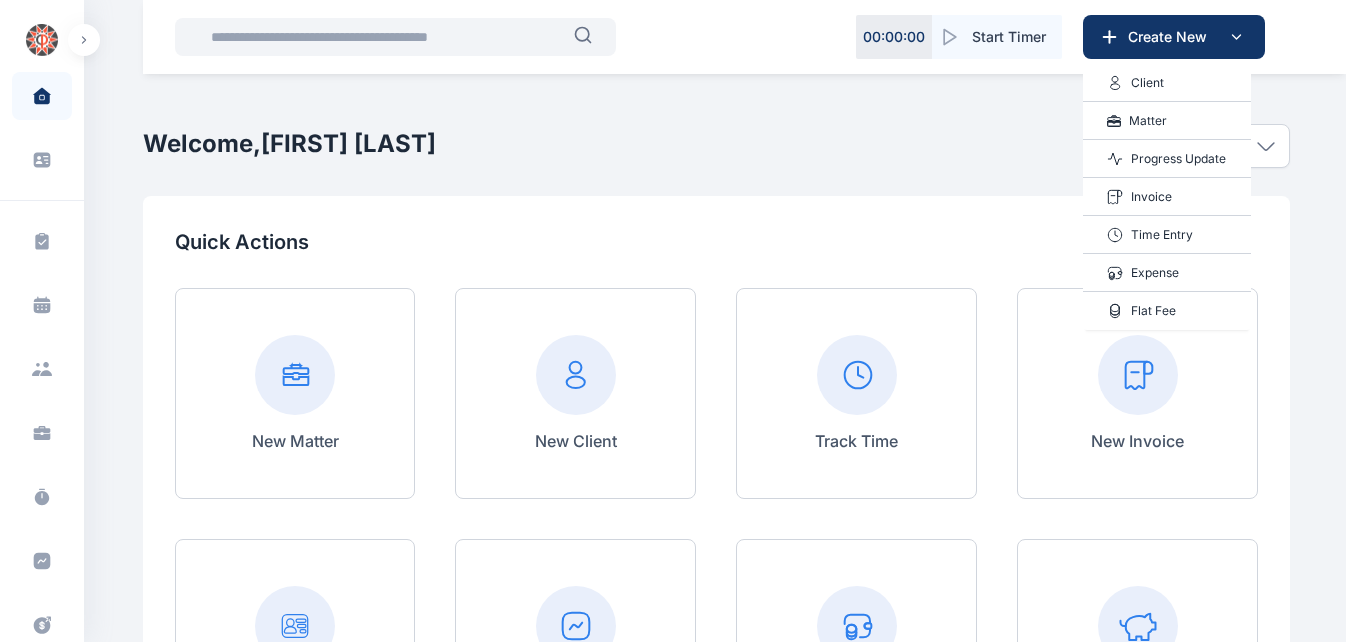 click on "Progress Update" at bounding box center (1178, 159) 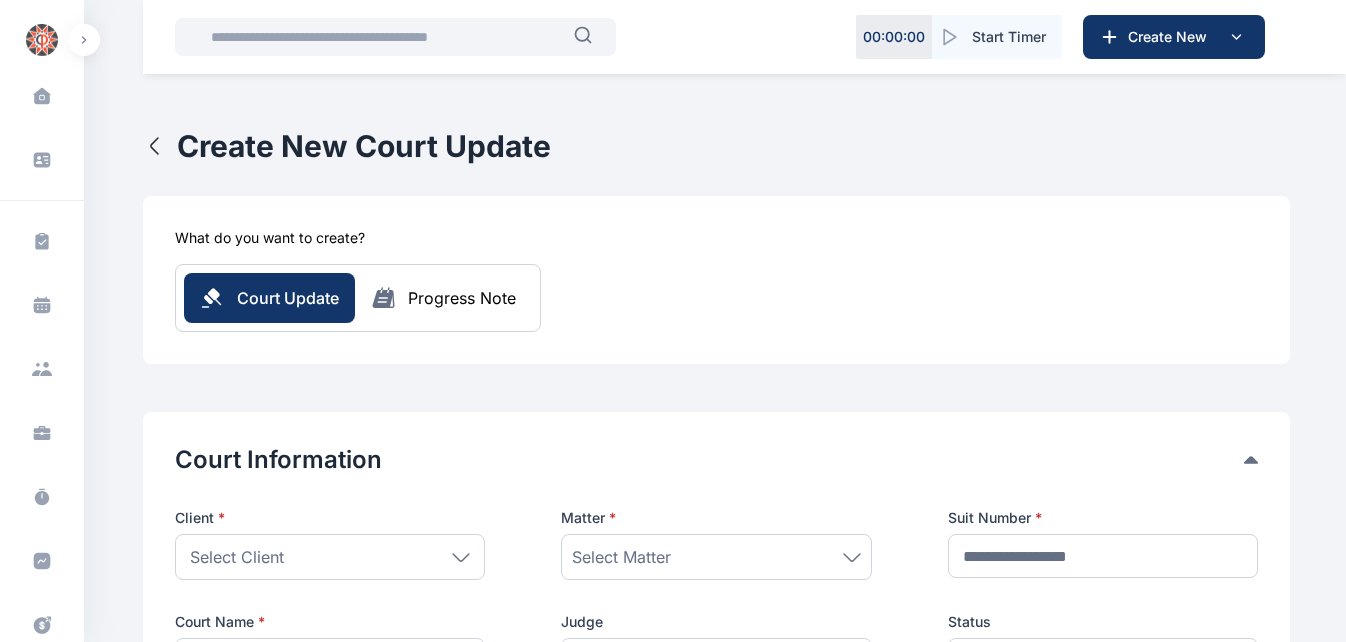 click on "Select Client" at bounding box center (330, 557) 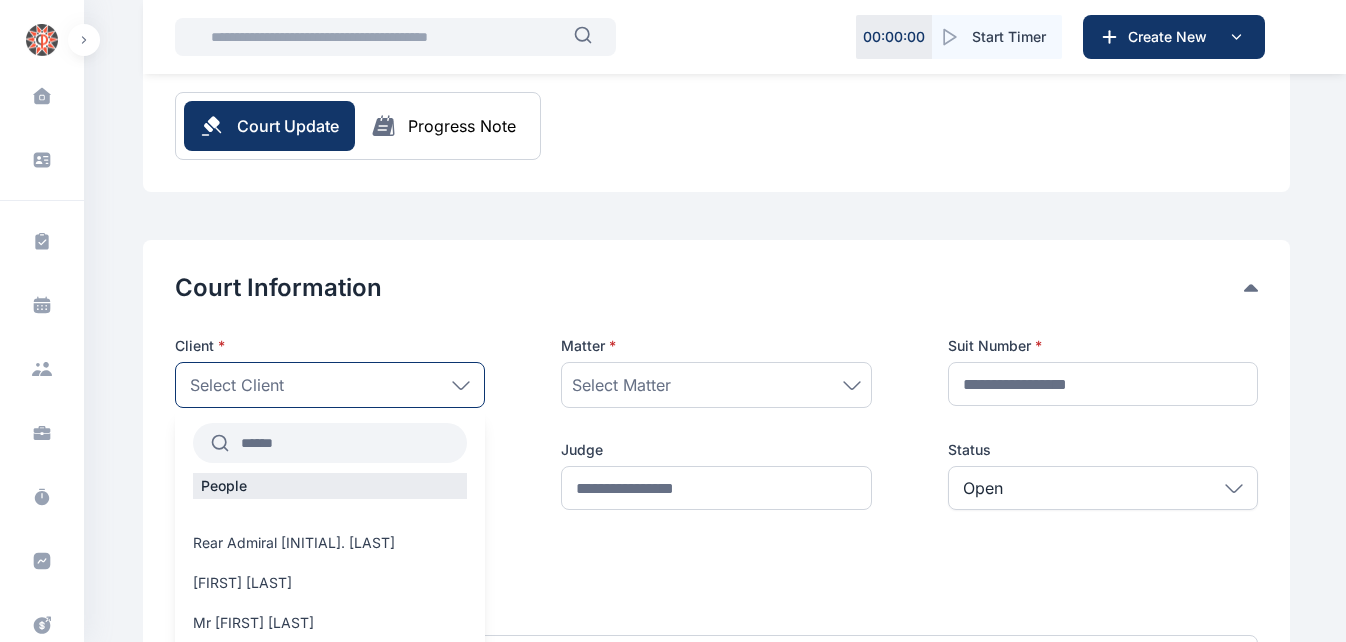 scroll, scrollTop: 173, scrollLeft: 0, axis: vertical 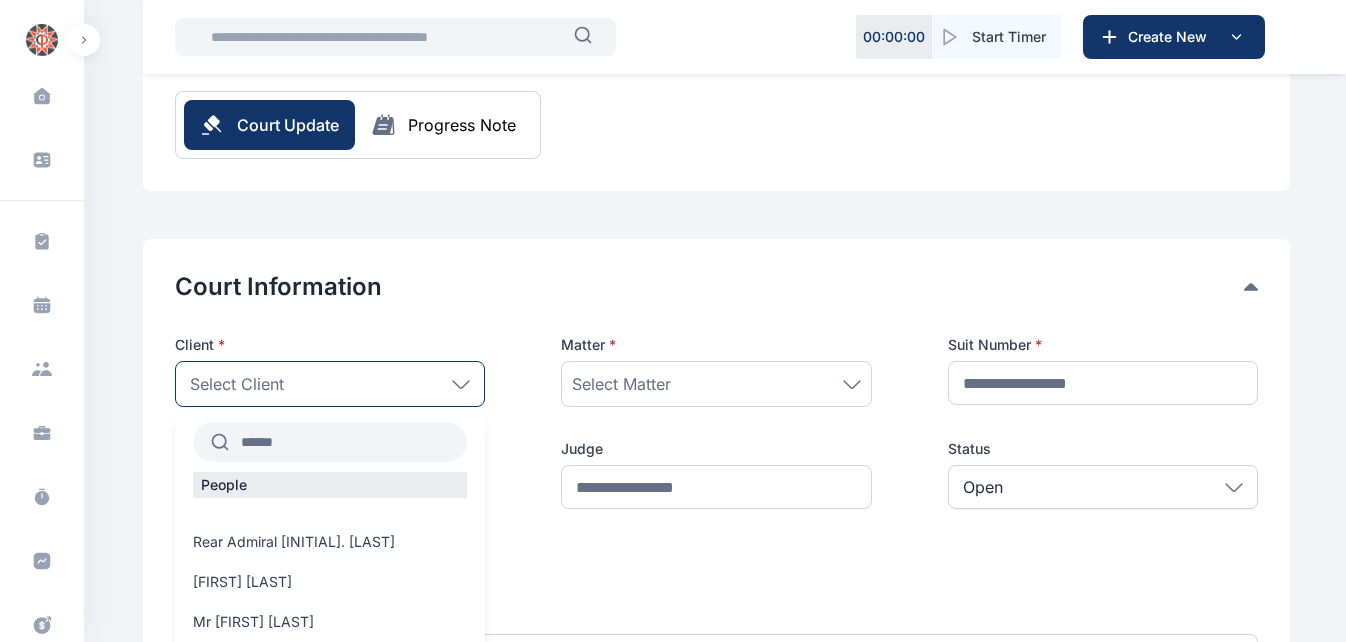 click at bounding box center (348, 442) 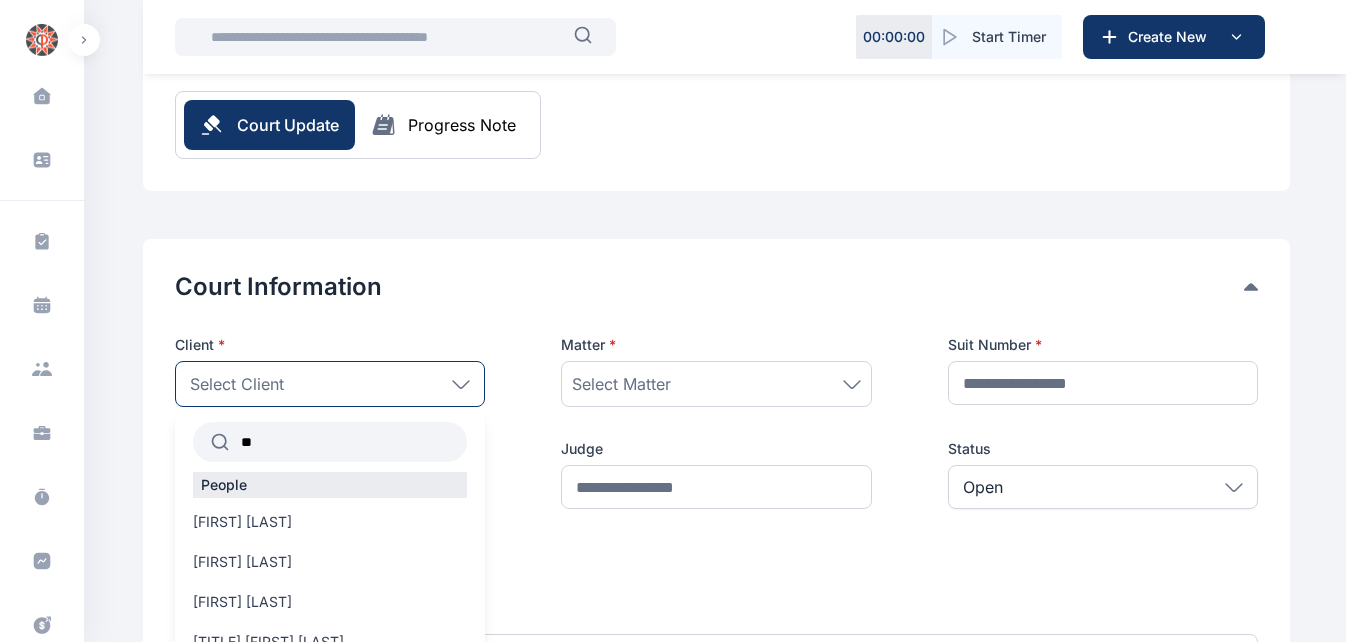 type on "*" 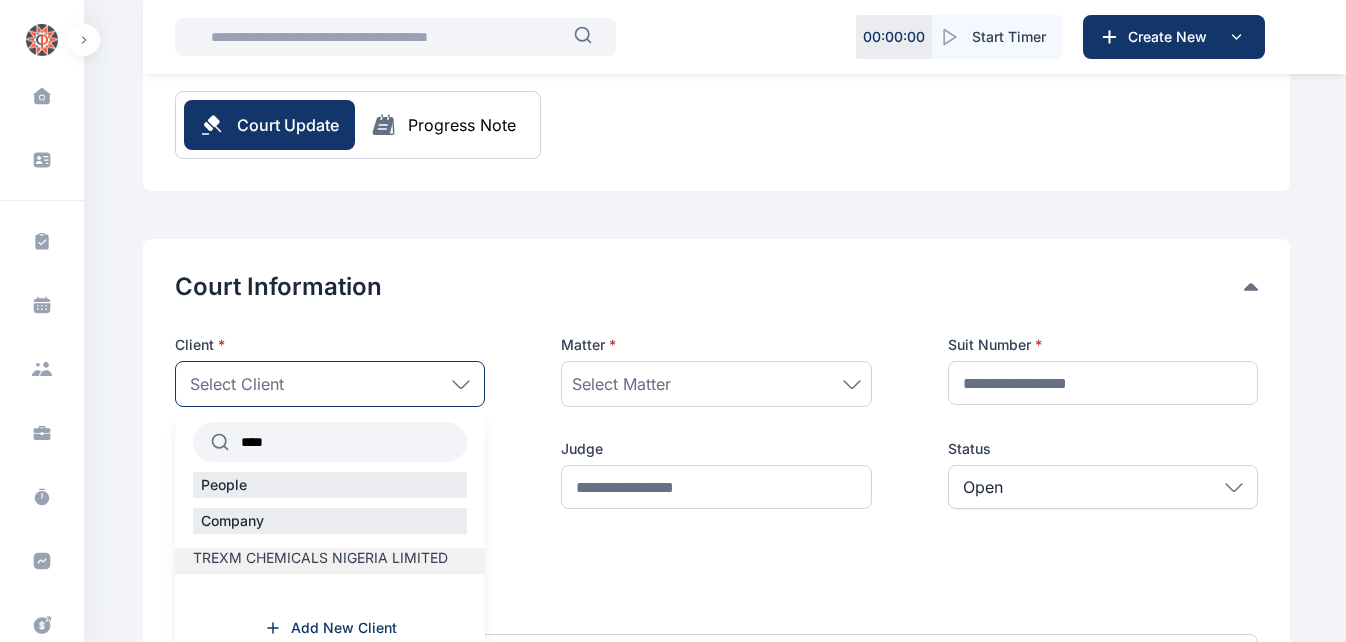 type on "****" 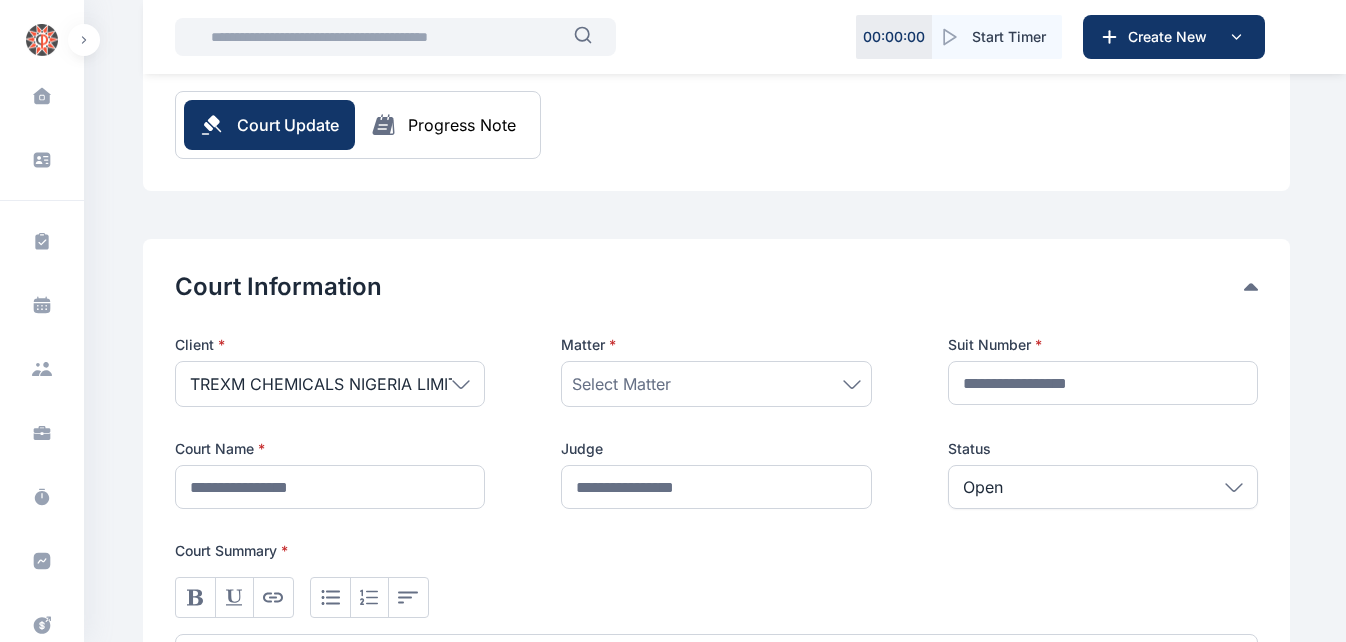 click on "Select Matter" at bounding box center (716, 384) 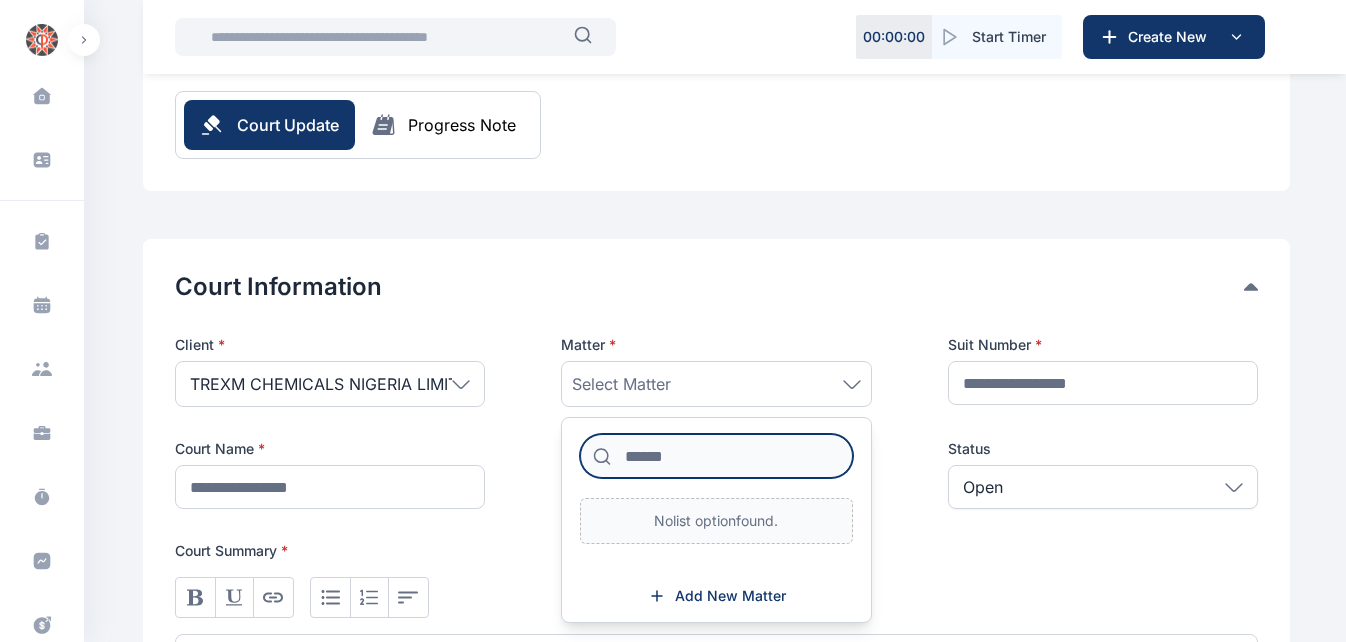 click at bounding box center (716, 456) 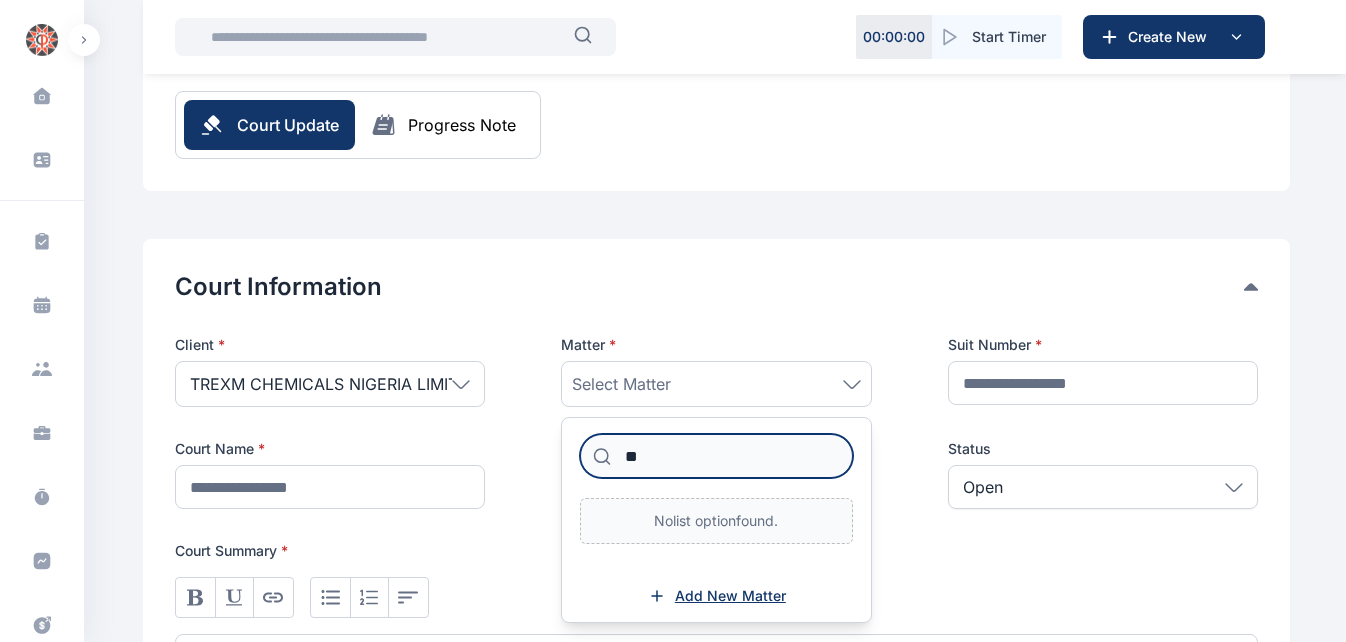 type on "**" 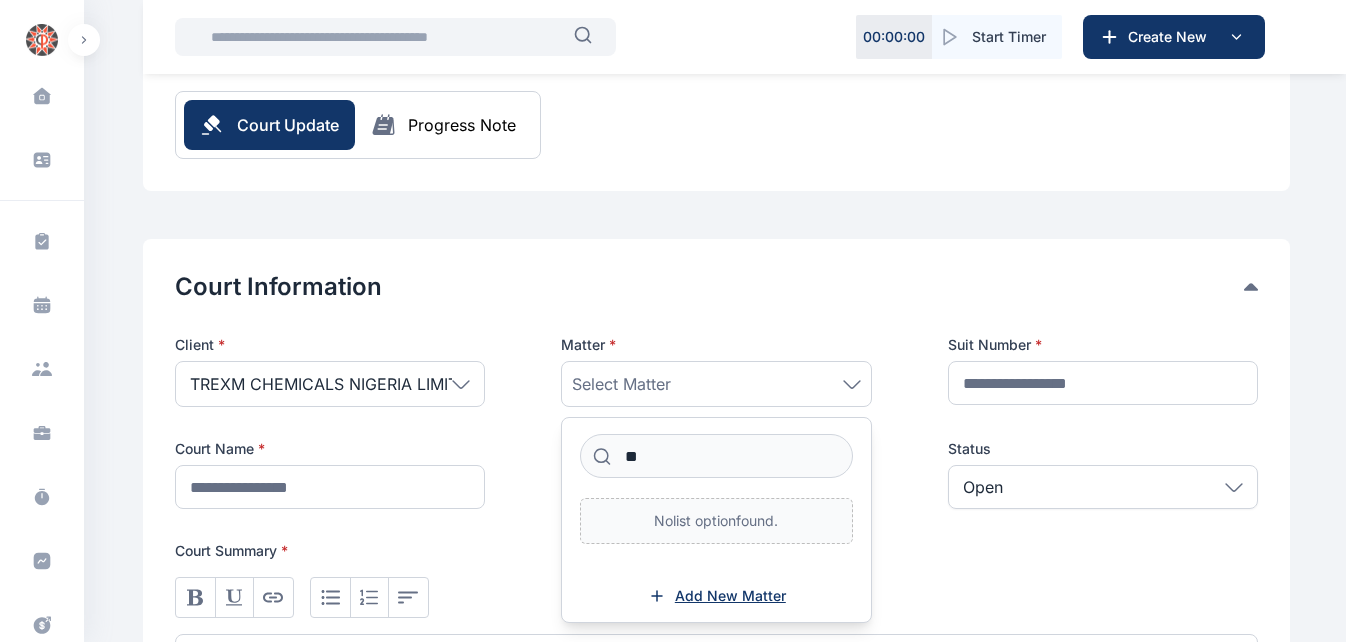 click on "Add New Matter" at bounding box center [730, 596] 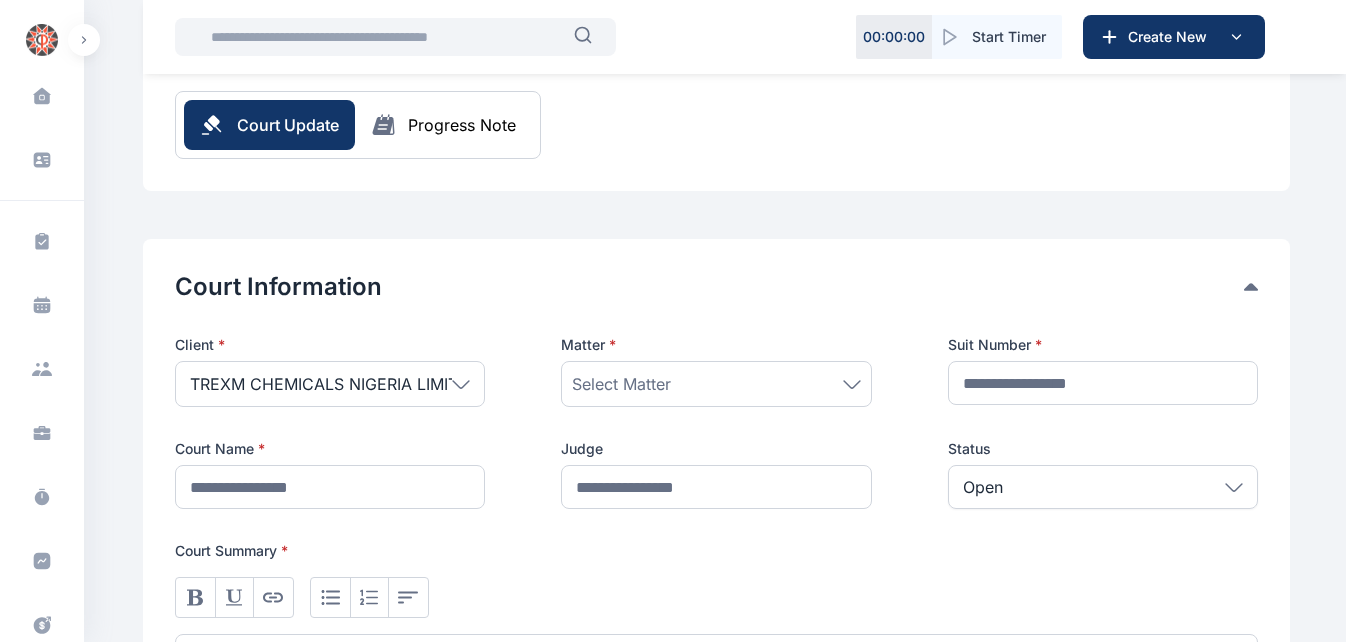scroll, scrollTop: 0, scrollLeft: 0, axis: both 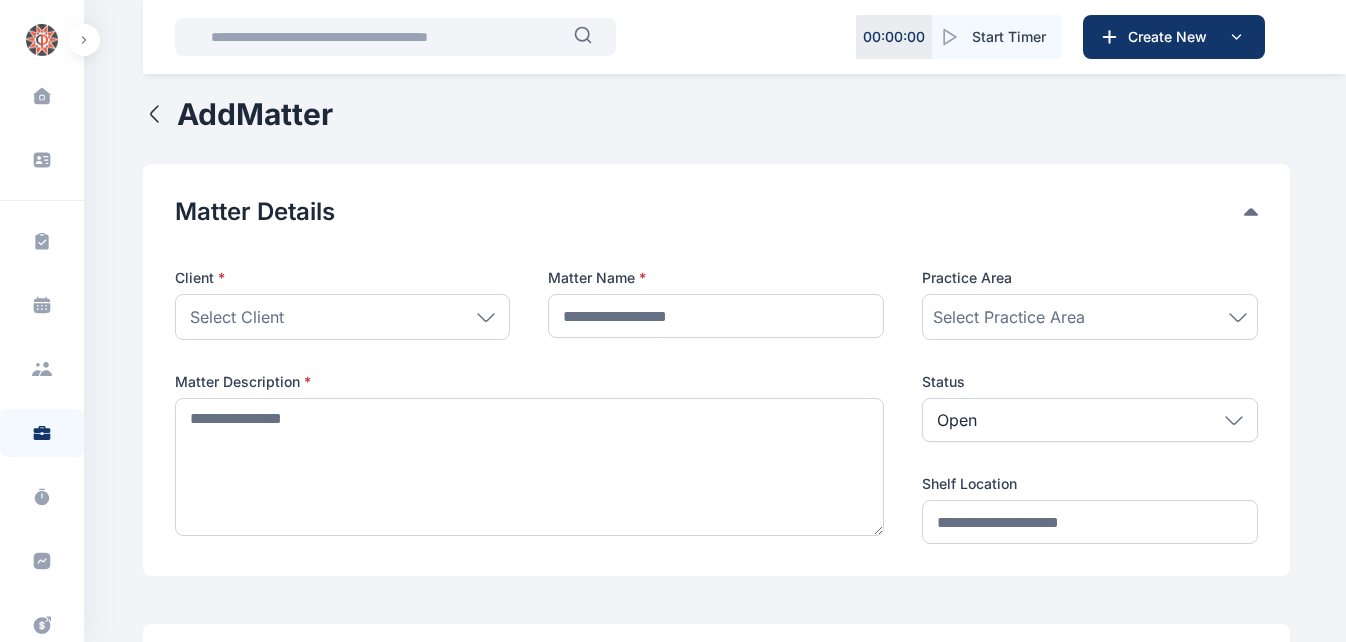 click on "Select Client" at bounding box center [343, 317] 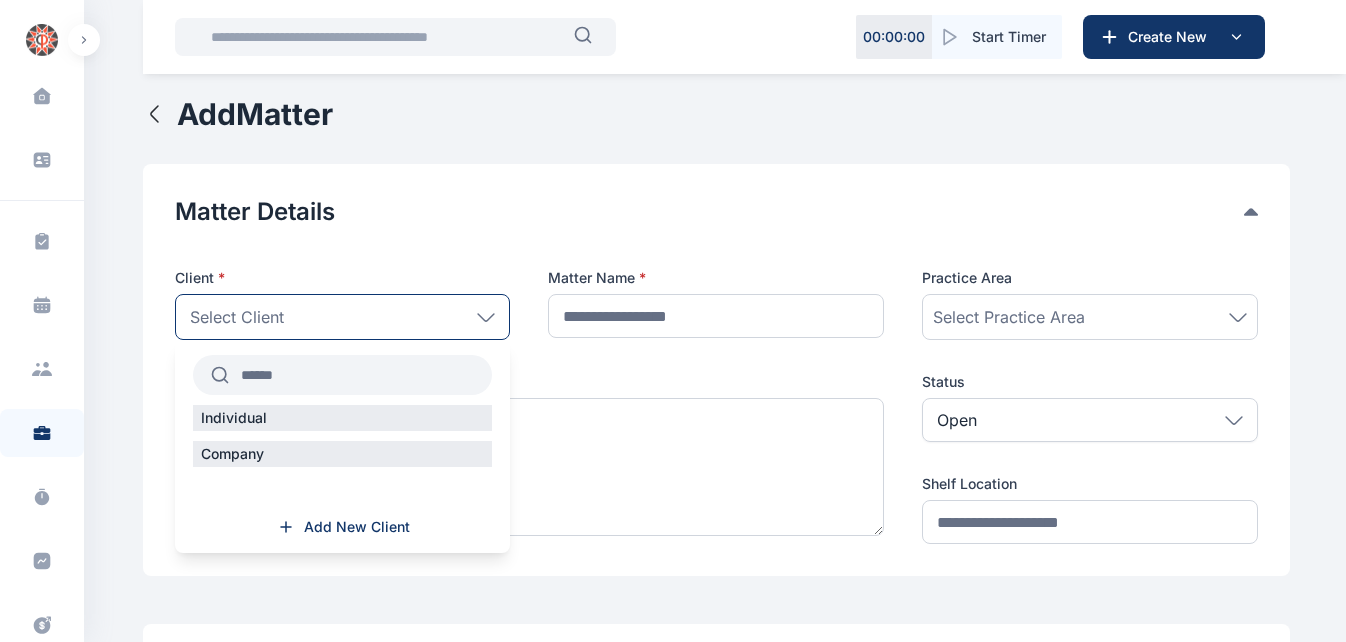 click at bounding box center (361, 375) 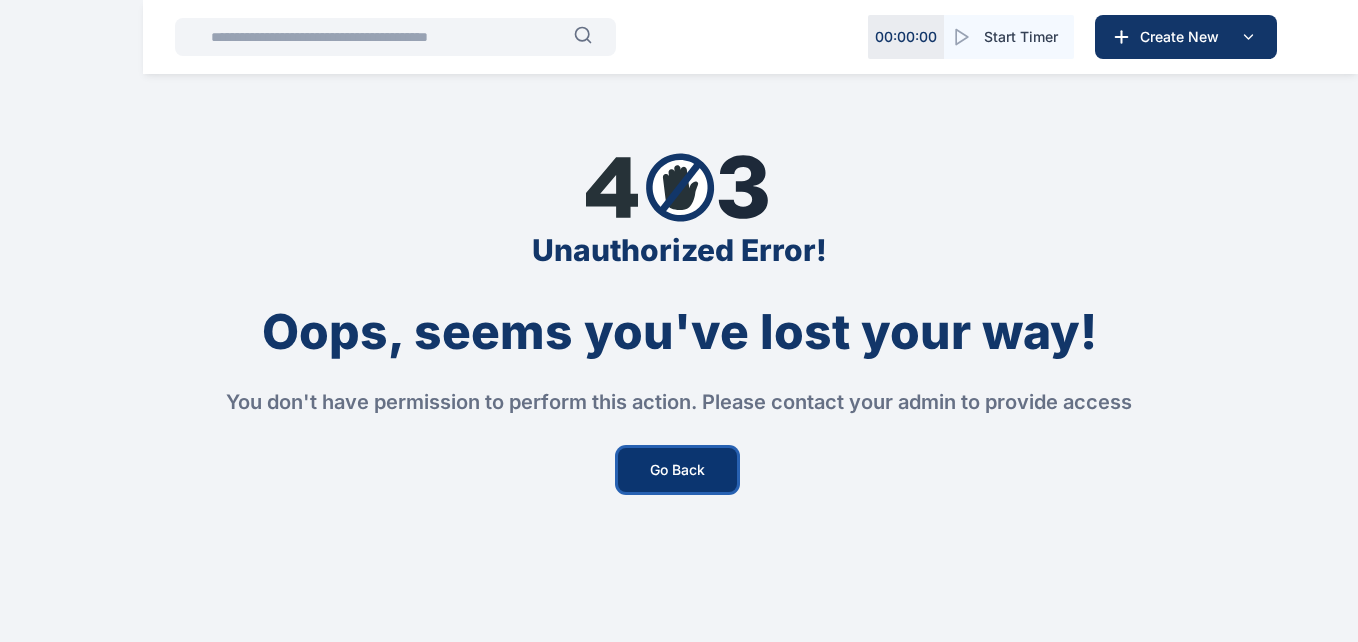 click on "Go Back" at bounding box center (677, 470) 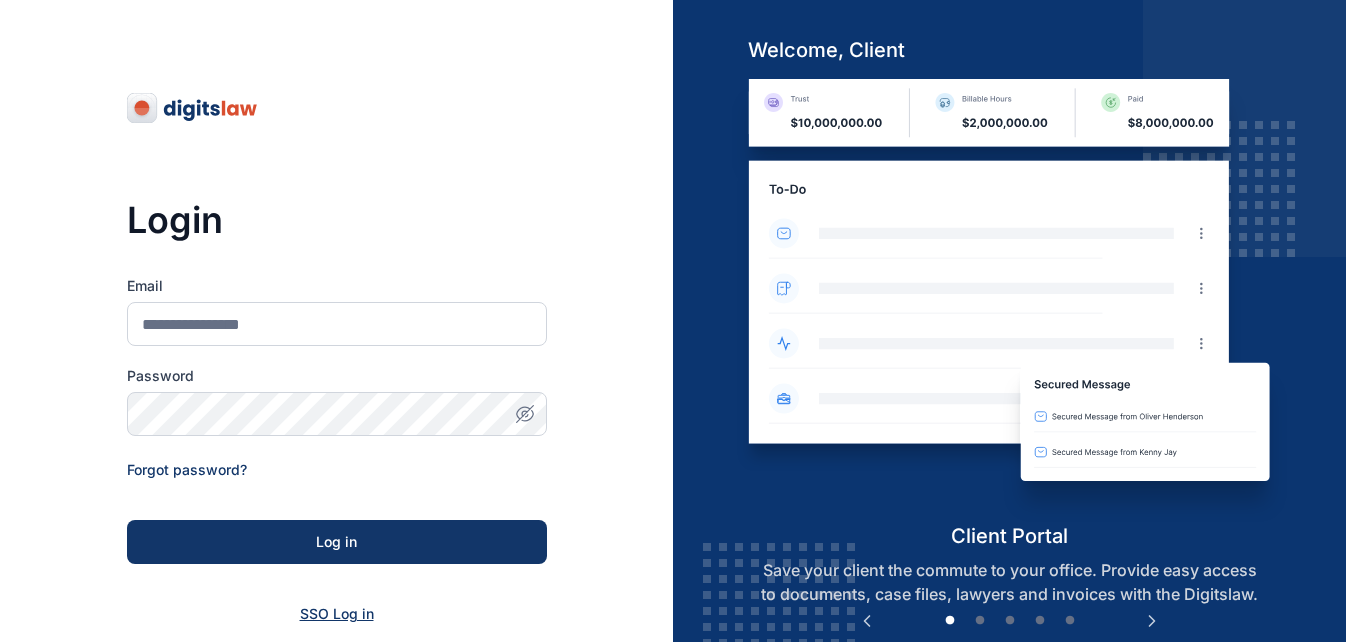 click on "SSO Log in" at bounding box center (337, 613) 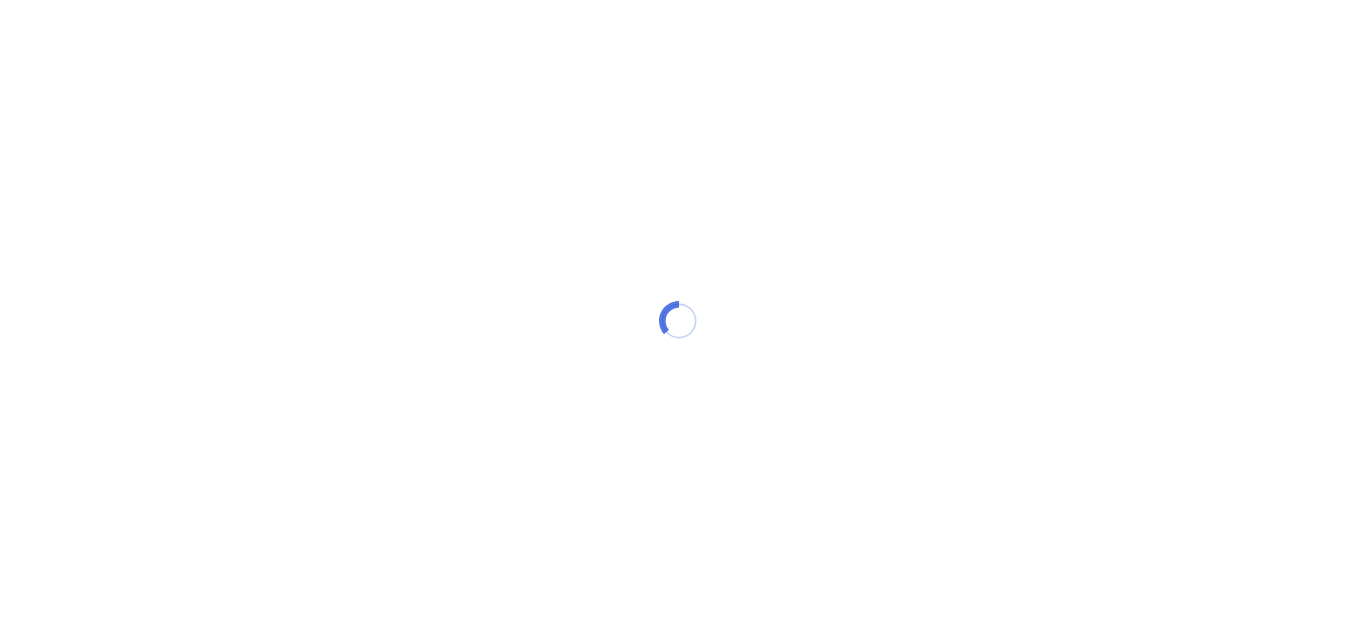scroll, scrollTop: 0, scrollLeft: 0, axis: both 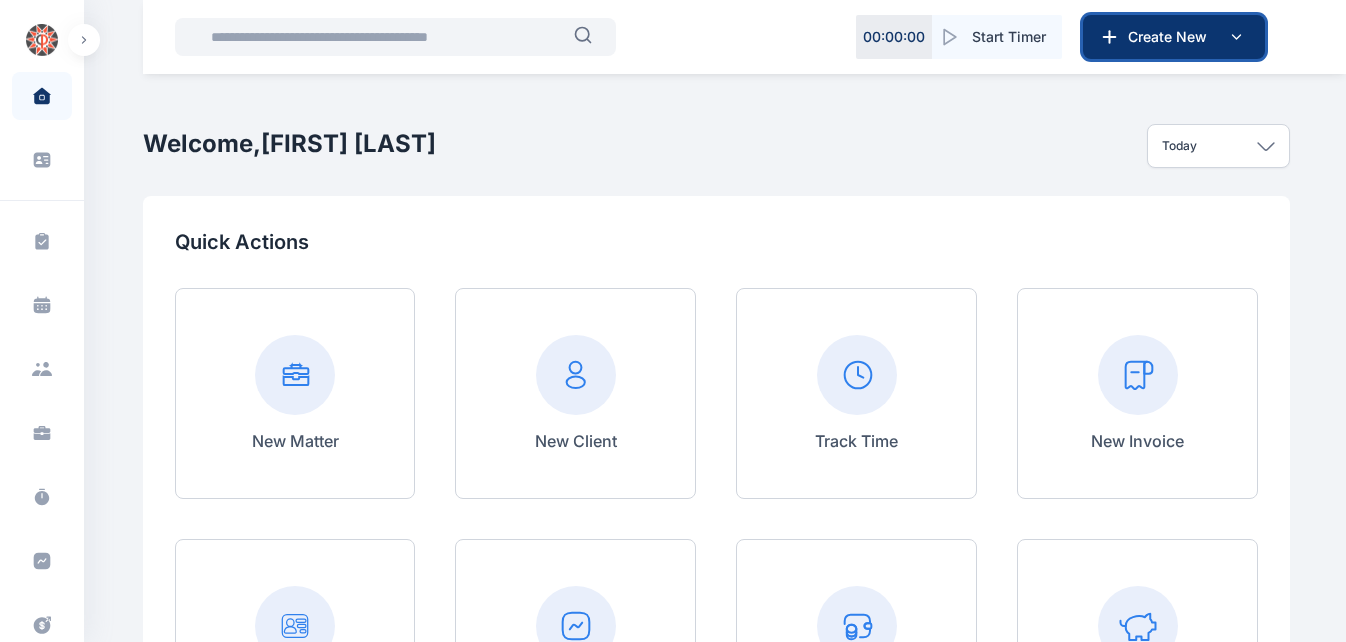 click on "Create New" at bounding box center (1172, 37) 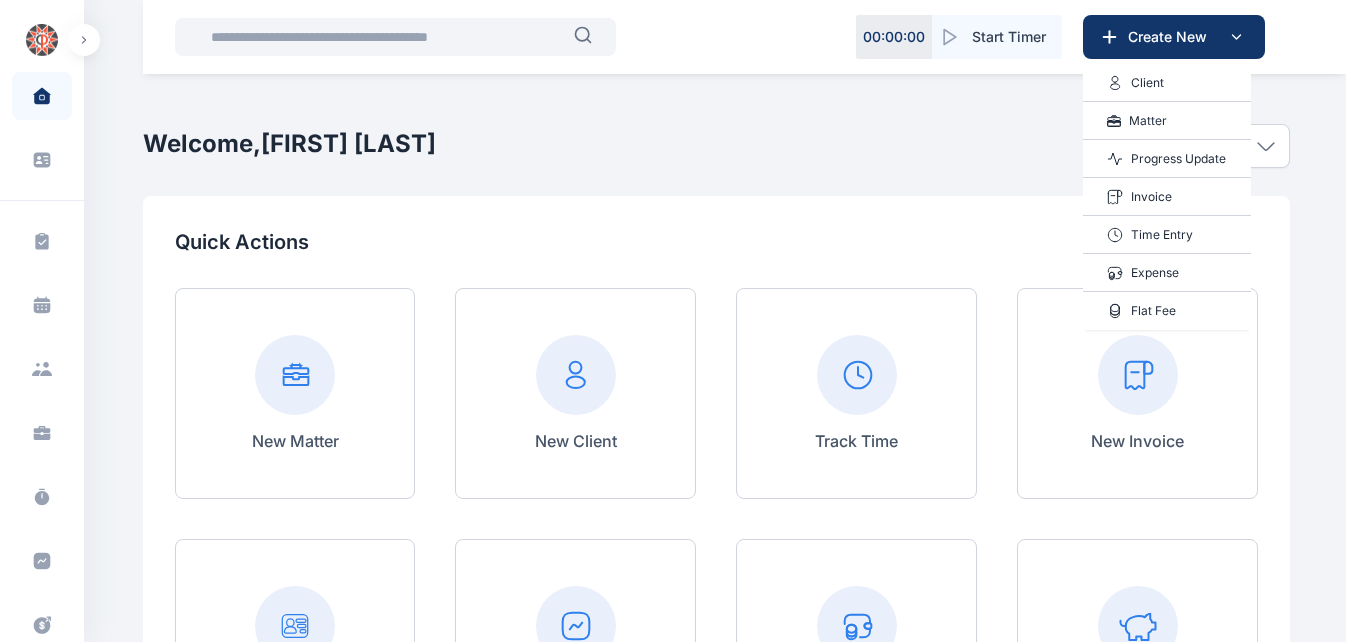 click on "Matter" at bounding box center (1148, 121) 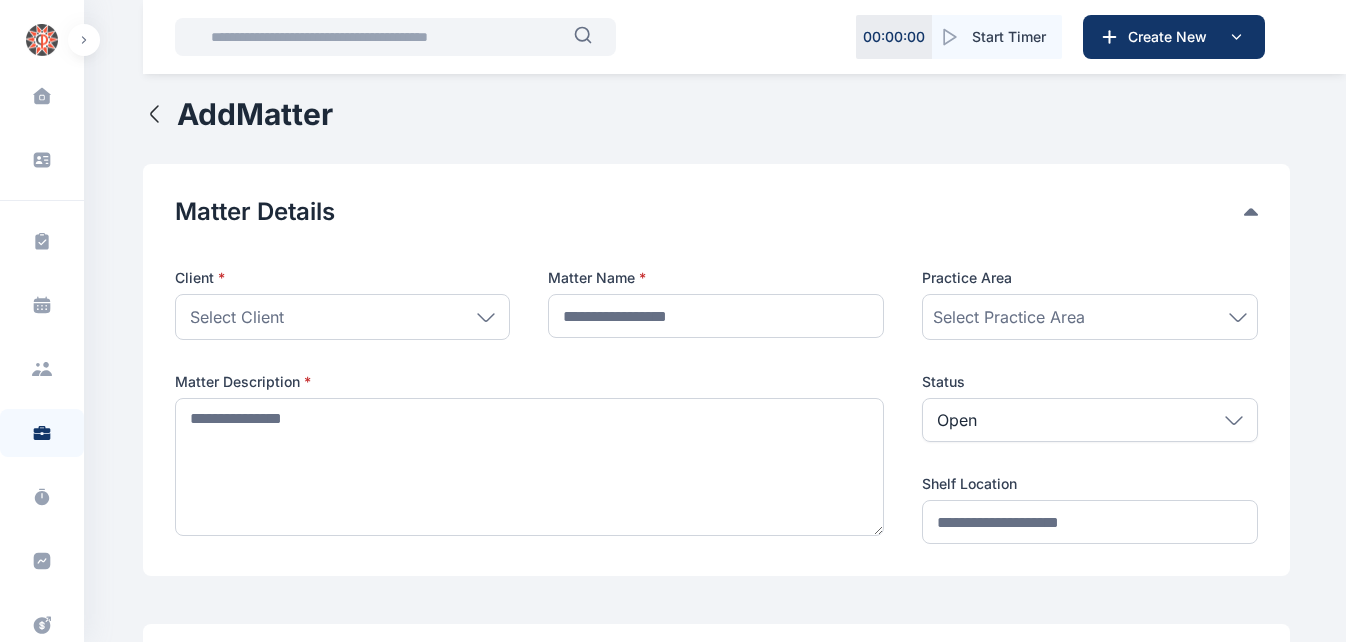 click on "Select Client" at bounding box center [343, 317] 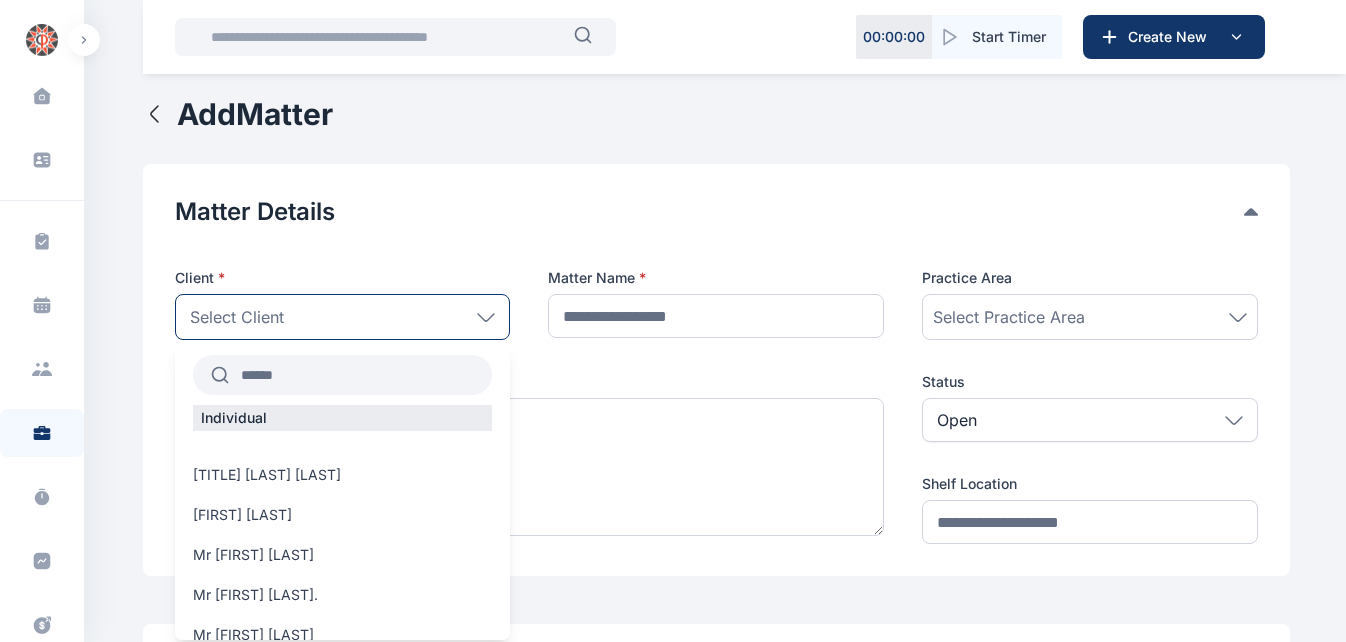click at bounding box center (361, 375) 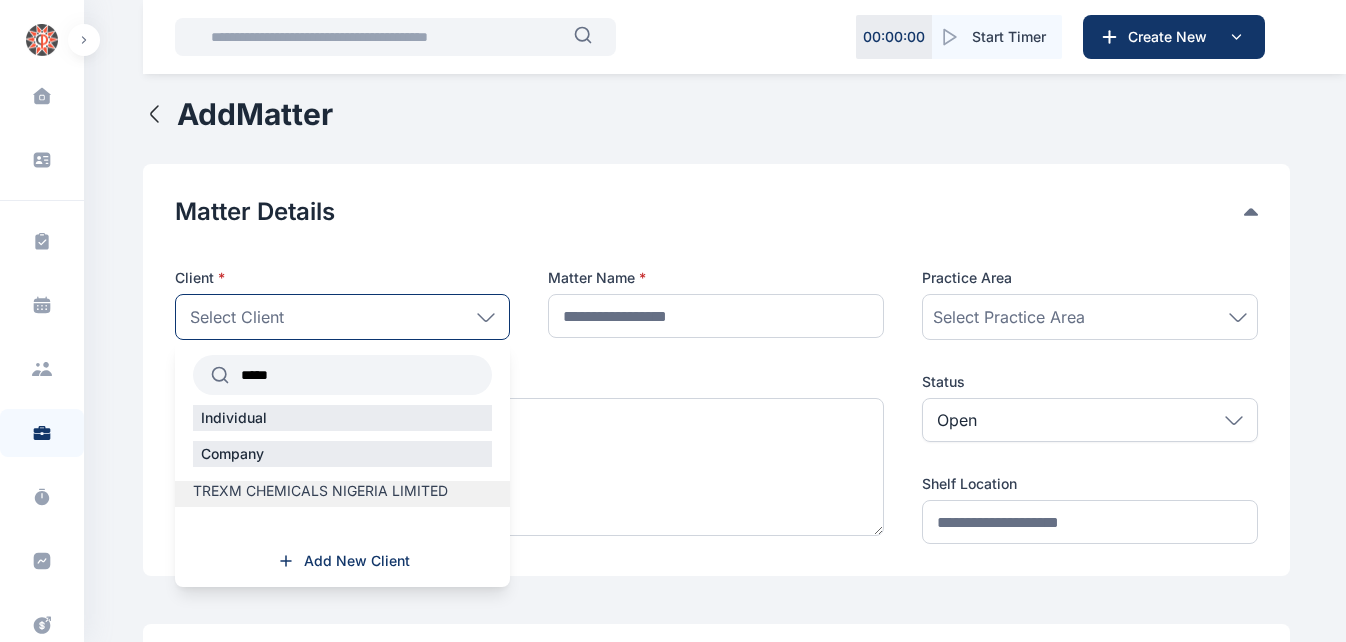 type on "*****" 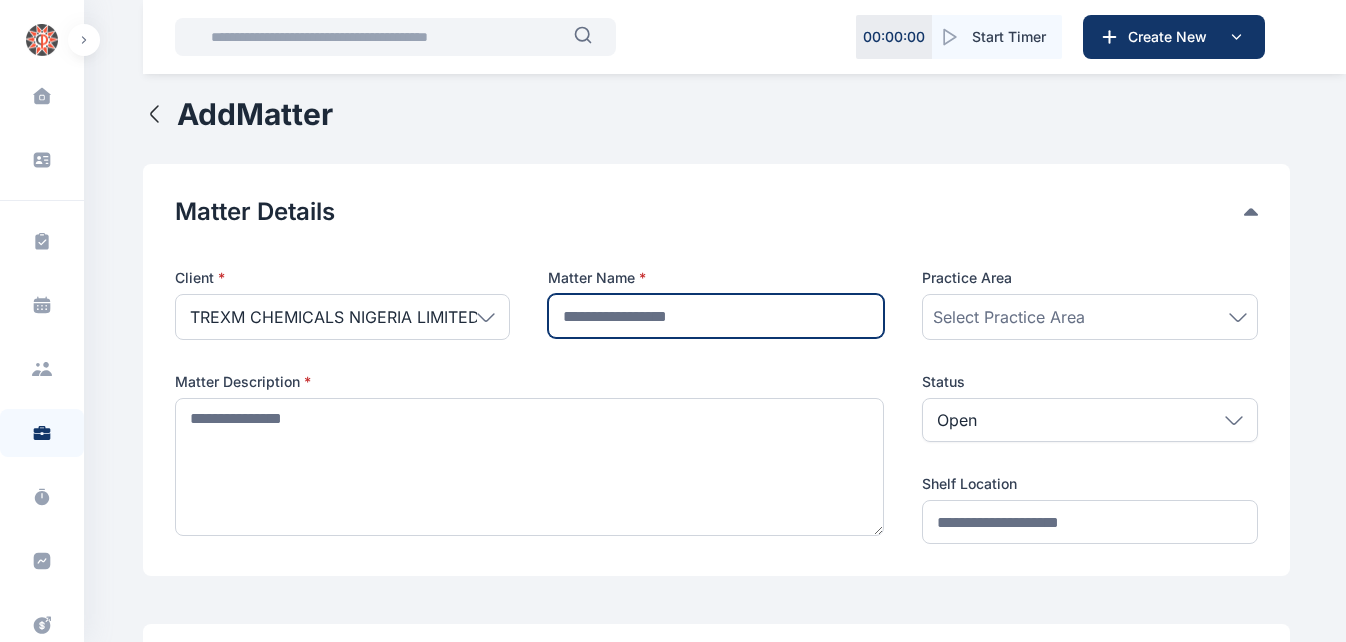 click at bounding box center [716, 316] 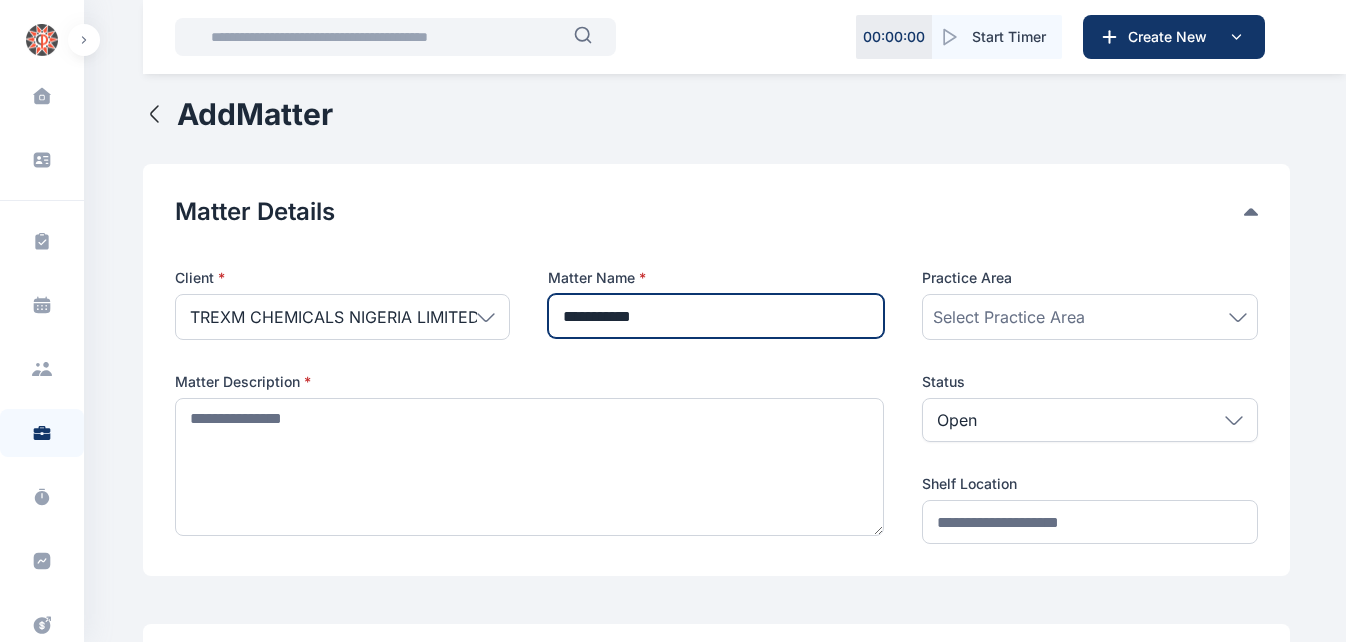type on "**********" 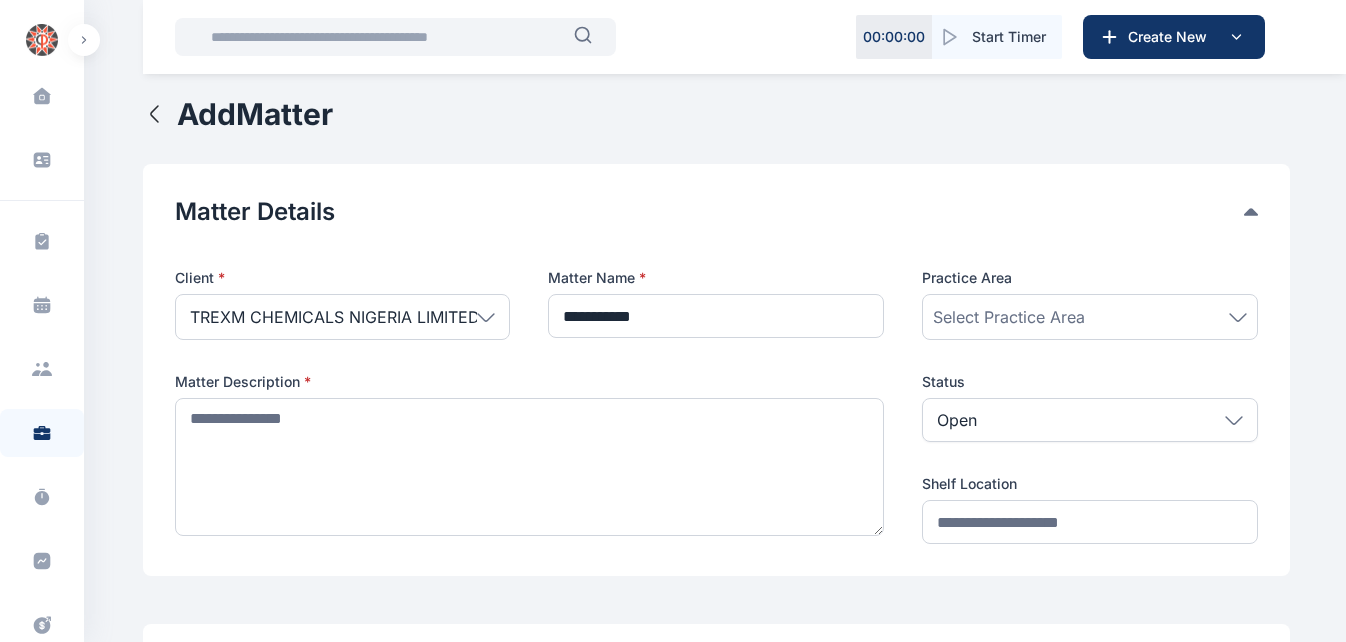 click on "Select Practice Area" at bounding box center [1090, 317] 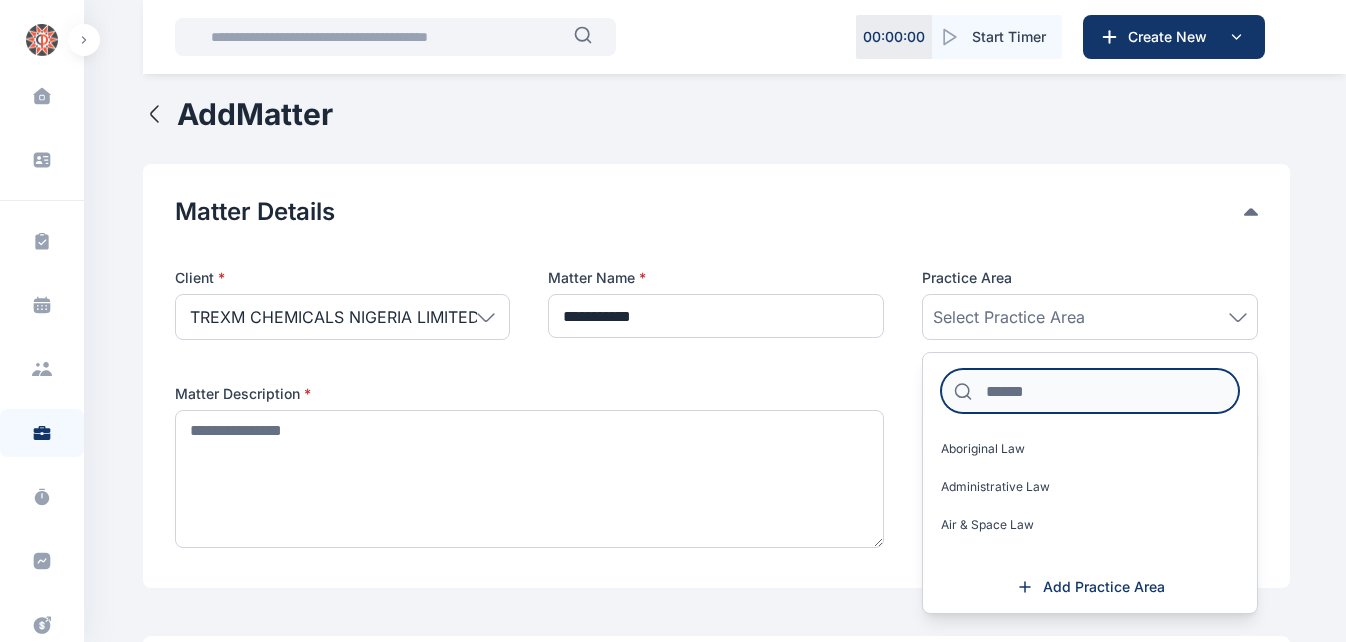 click at bounding box center [1090, 391] 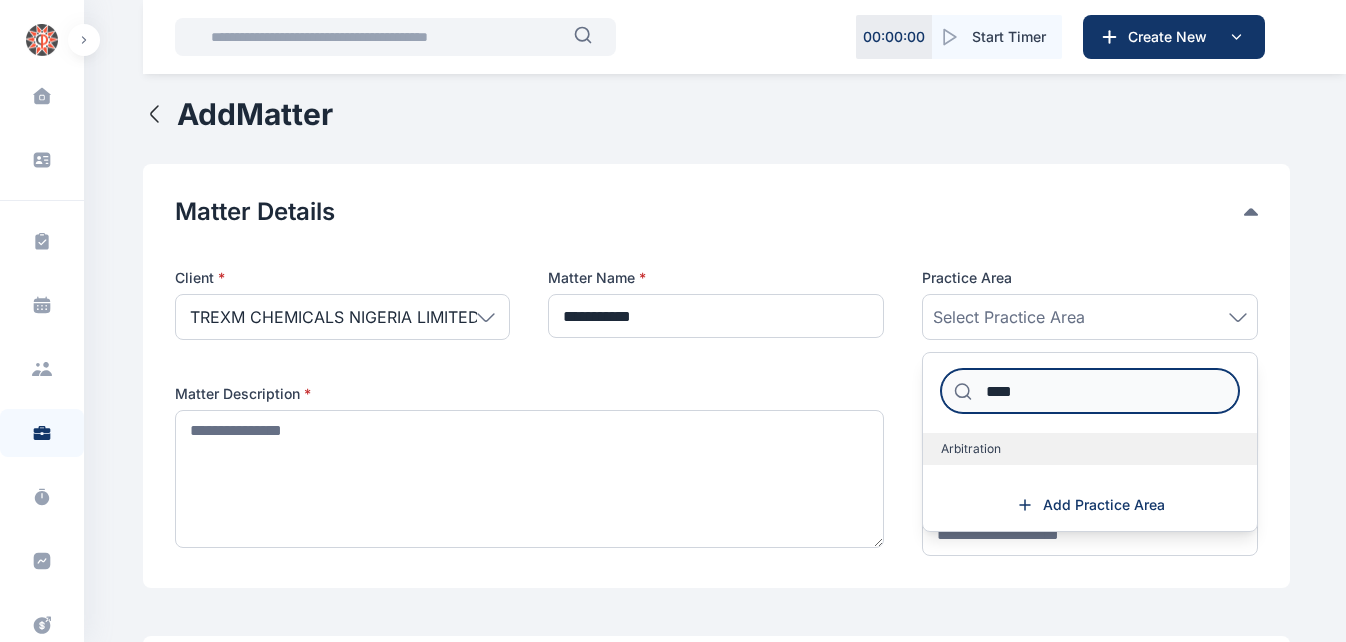 type on "****" 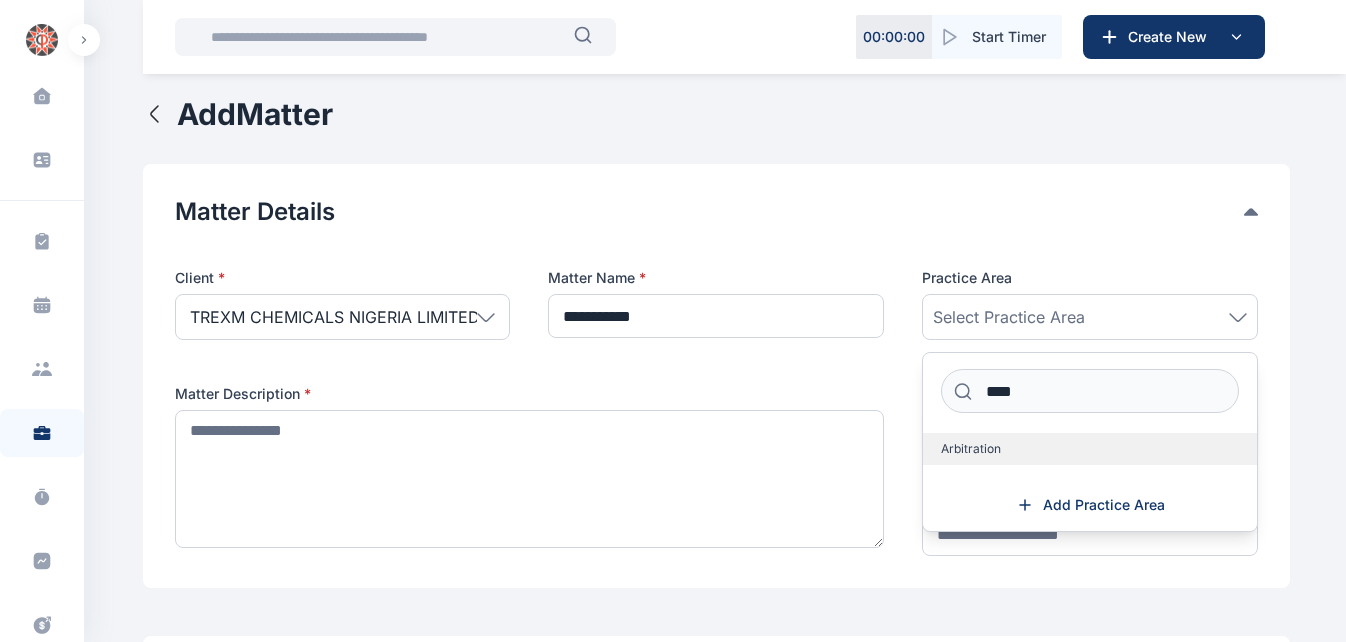 click on "Arbitration" at bounding box center [1090, 449] 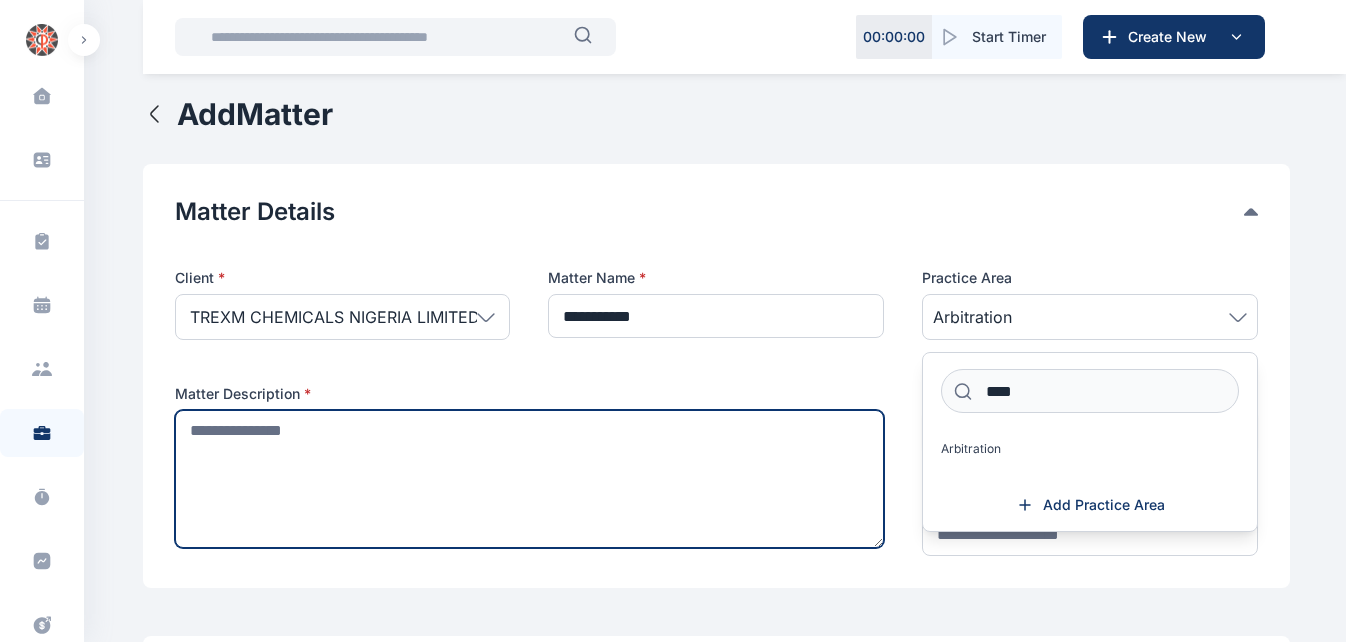 click at bounding box center (530, 479) 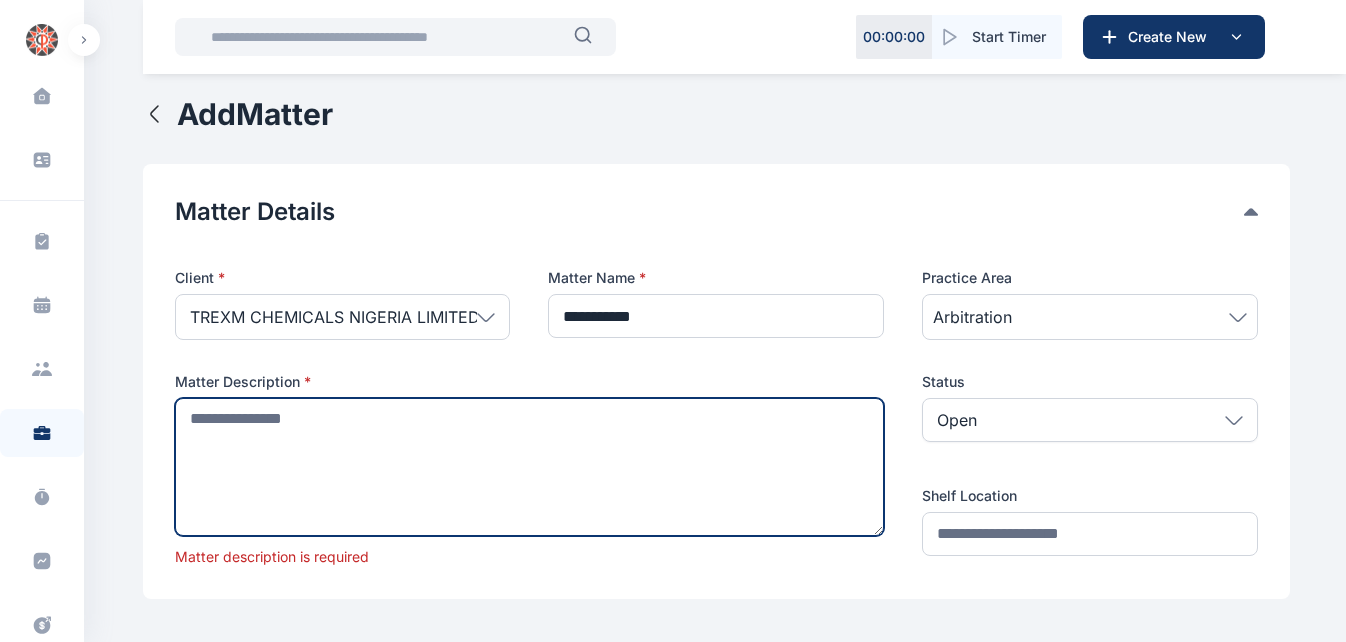 click at bounding box center [530, 467] 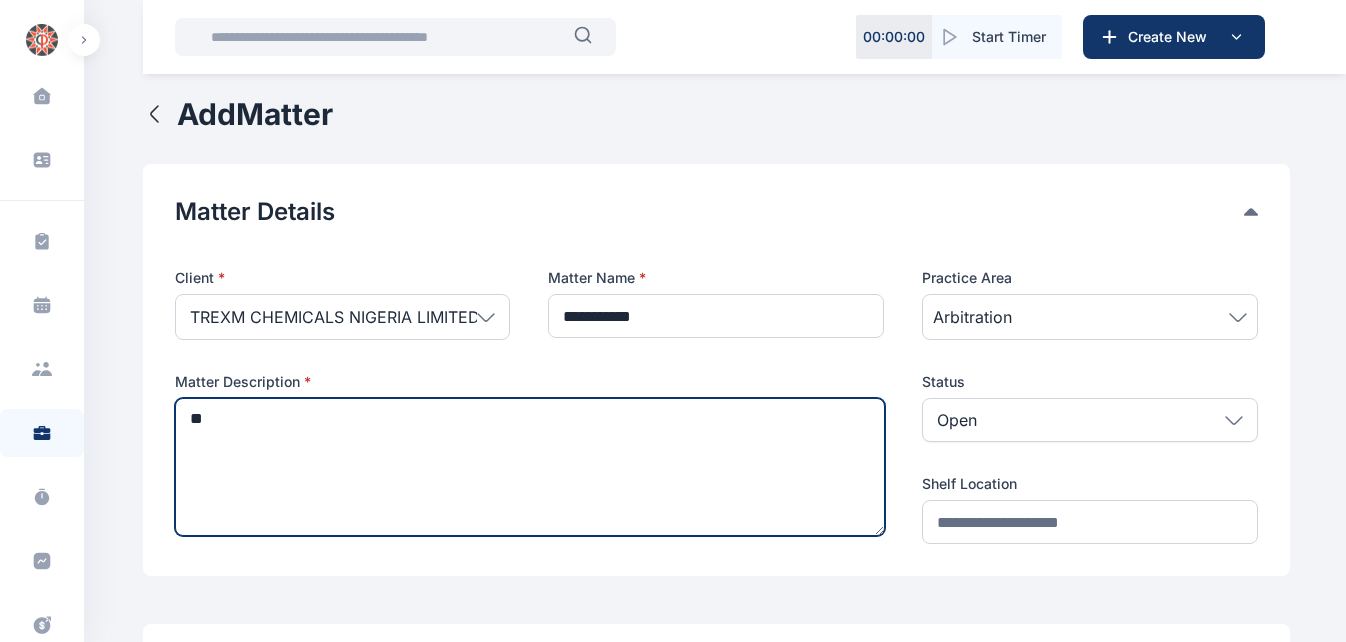 type on "**" 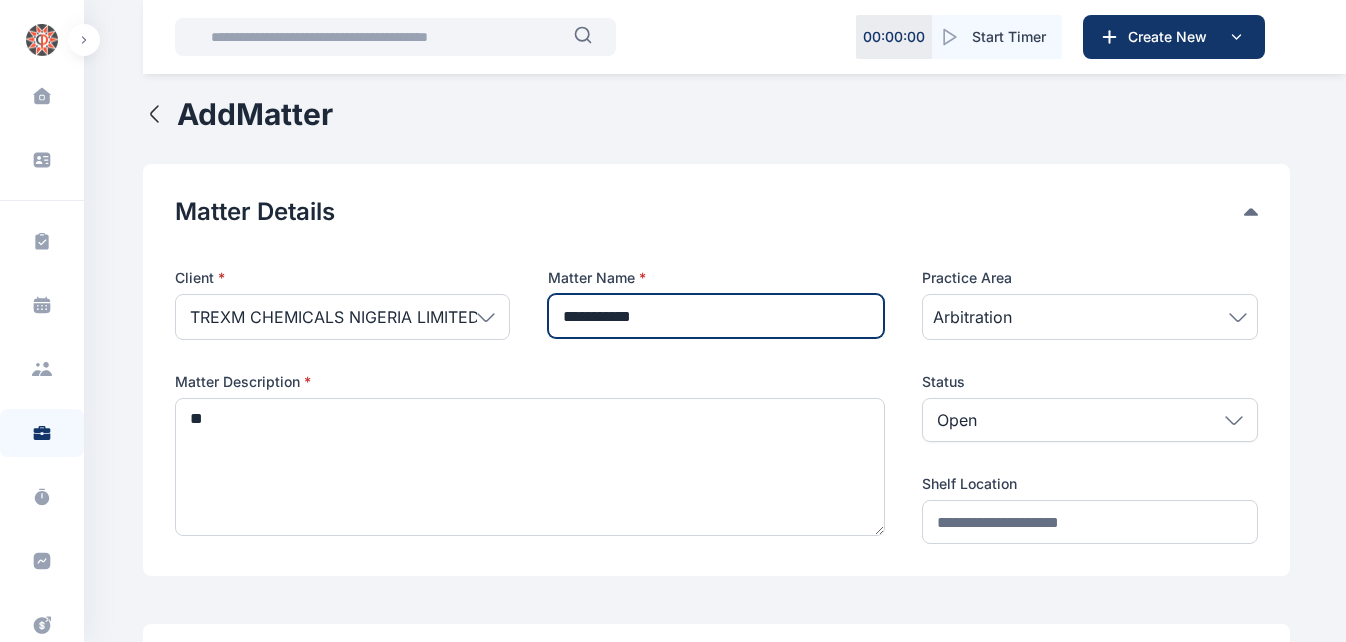 drag, startPoint x: 690, startPoint y: 308, endPoint x: 547, endPoint y: 305, distance: 143.03146 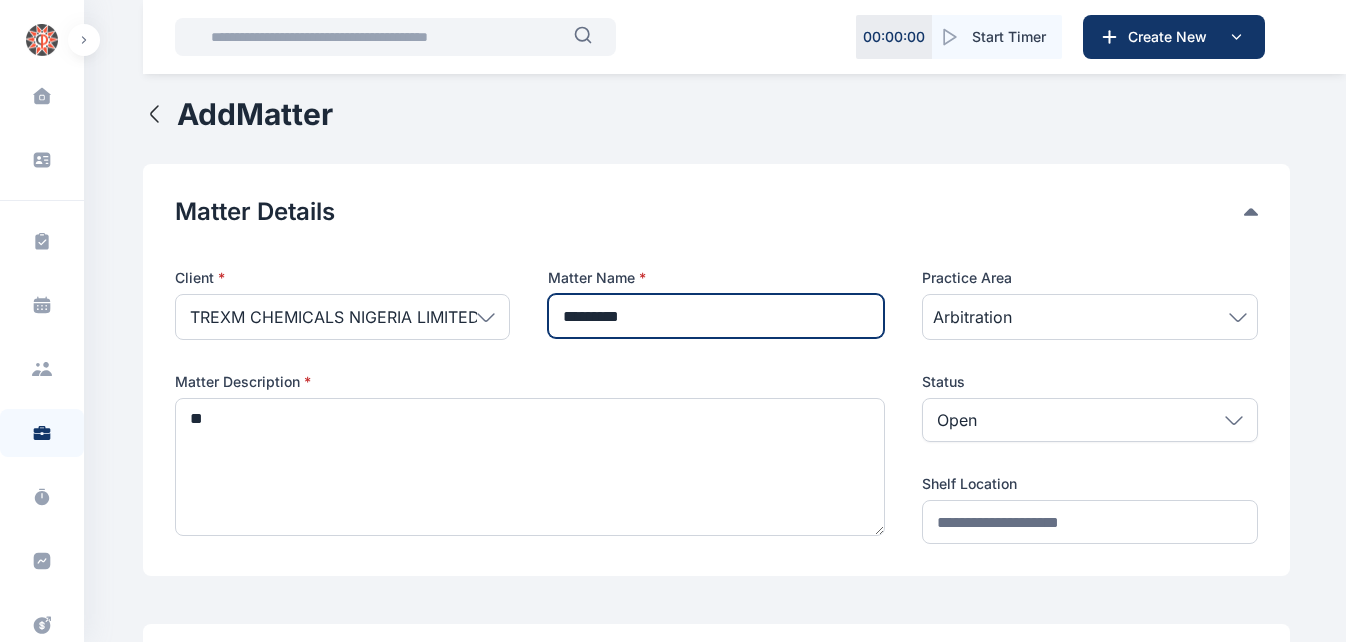 type on "*********" 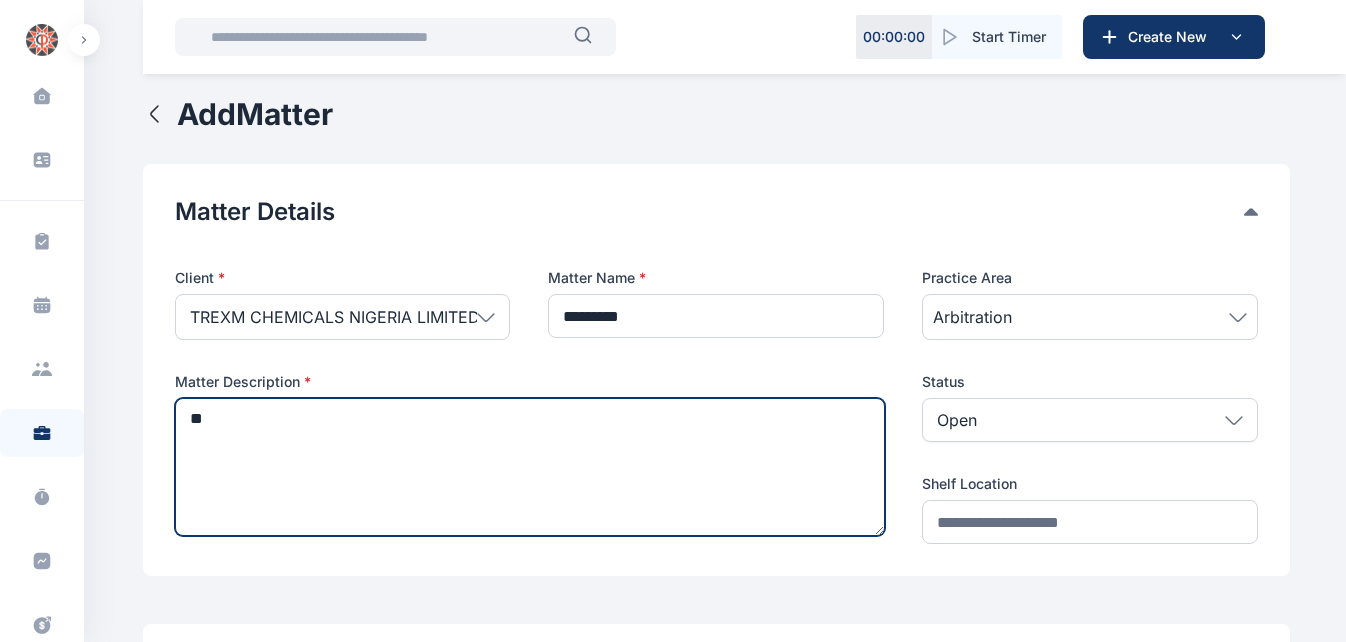 click on "**" at bounding box center [530, 467] 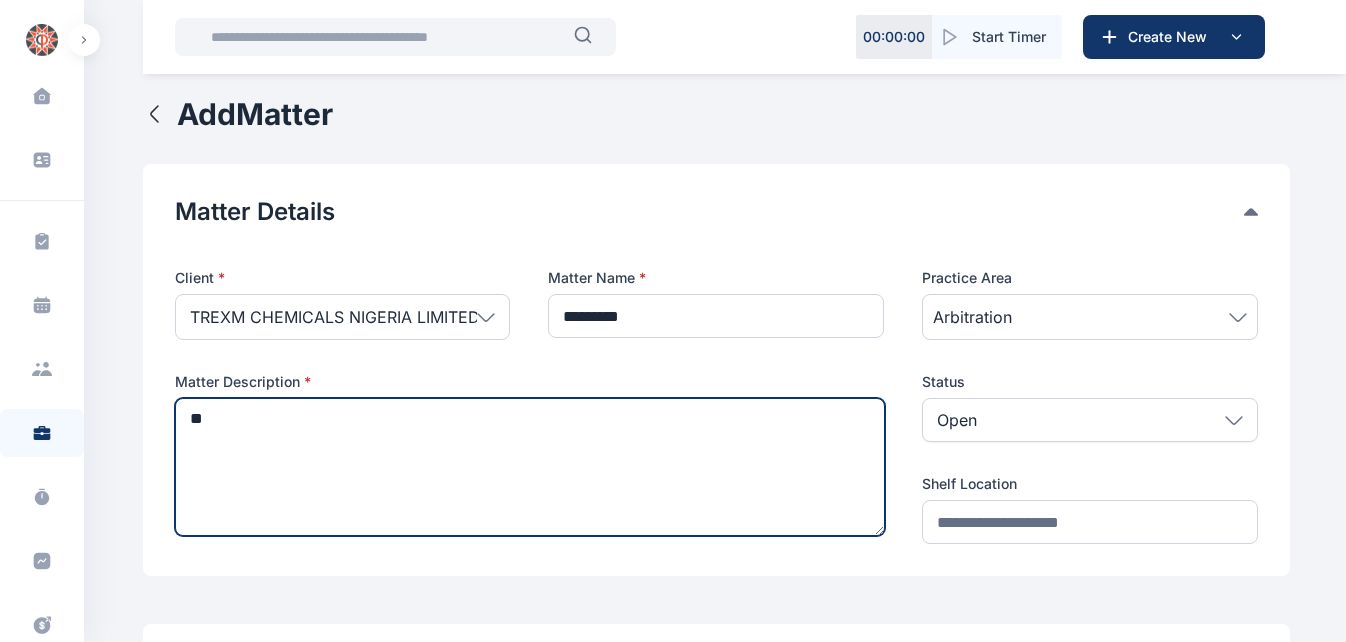 type on "*" 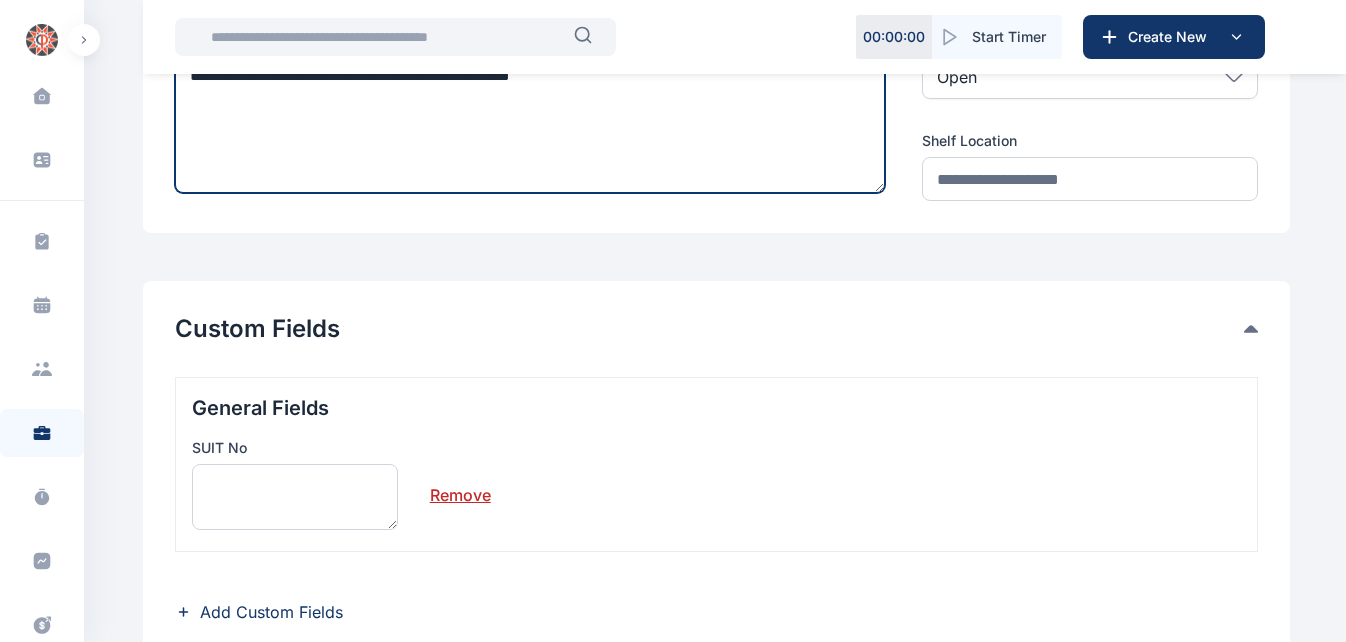 scroll, scrollTop: 344, scrollLeft: 0, axis: vertical 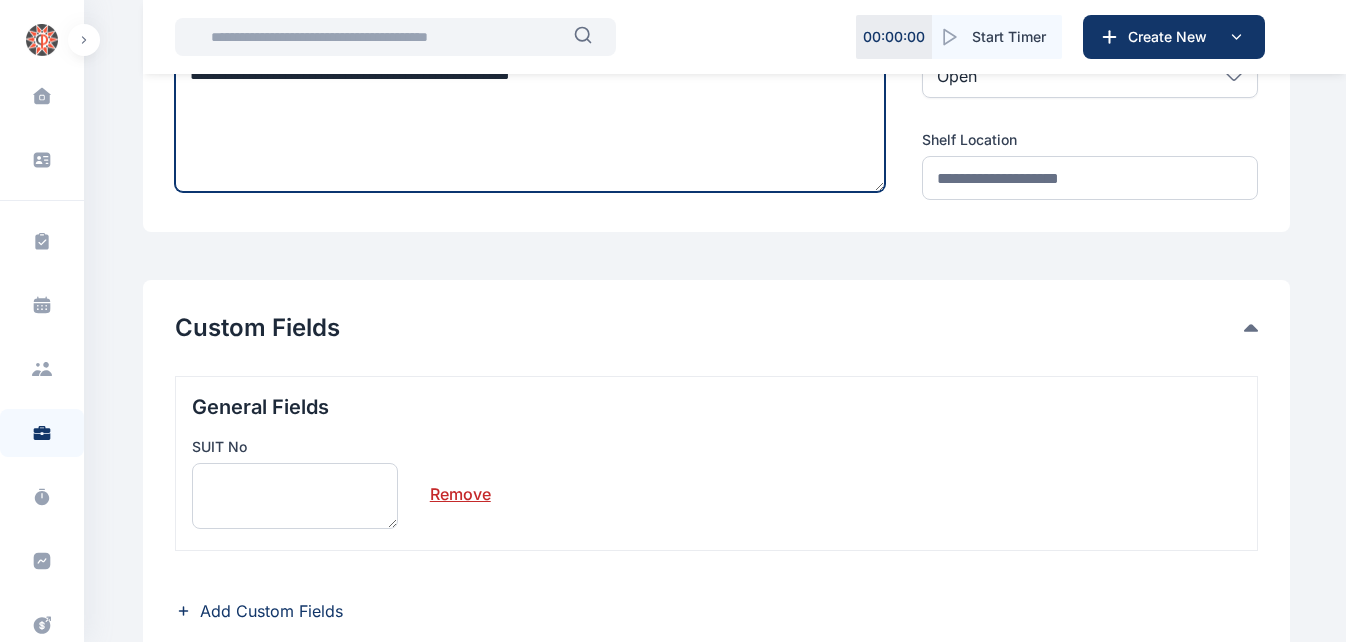 click on "**********" at bounding box center (530, 123) 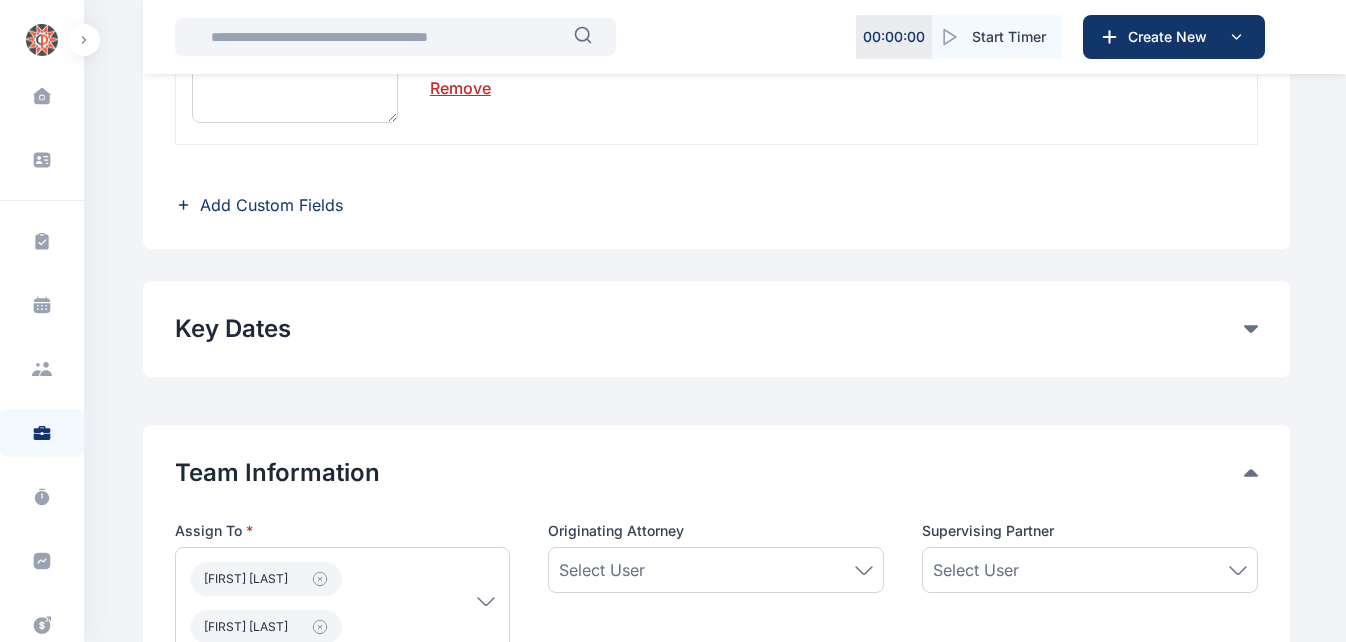 scroll, scrollTop: 935, scrollLeft: 0, axis: vertical 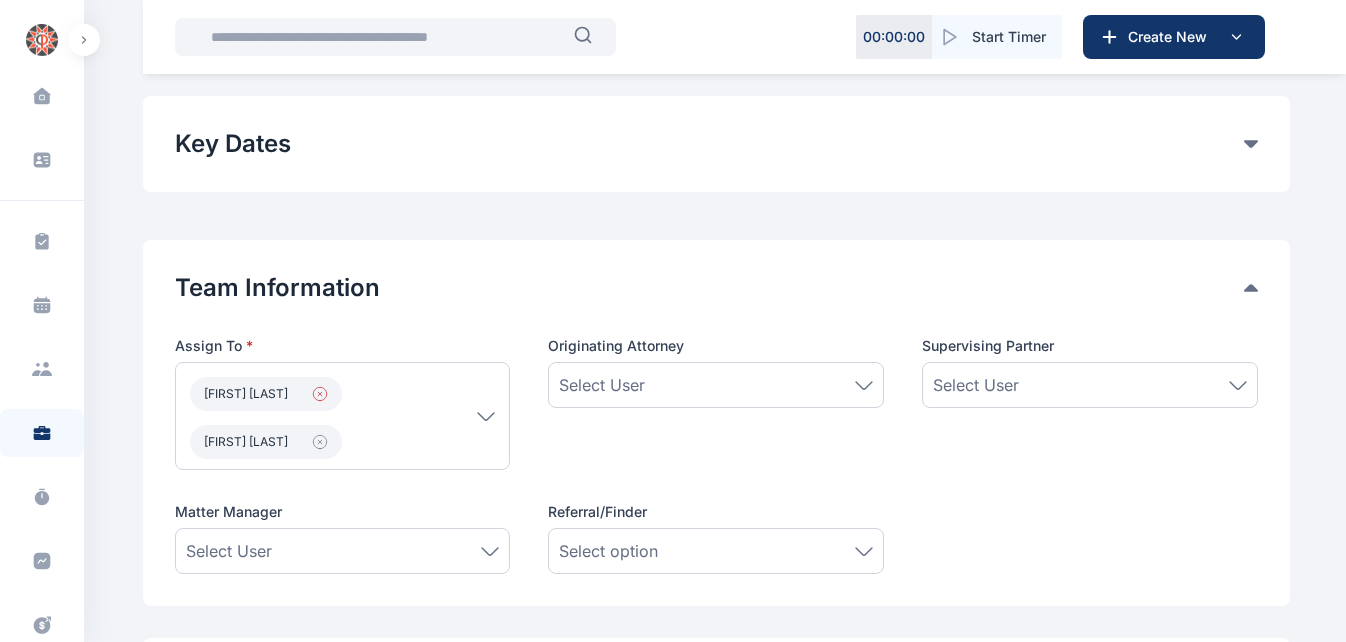 type on "**********" 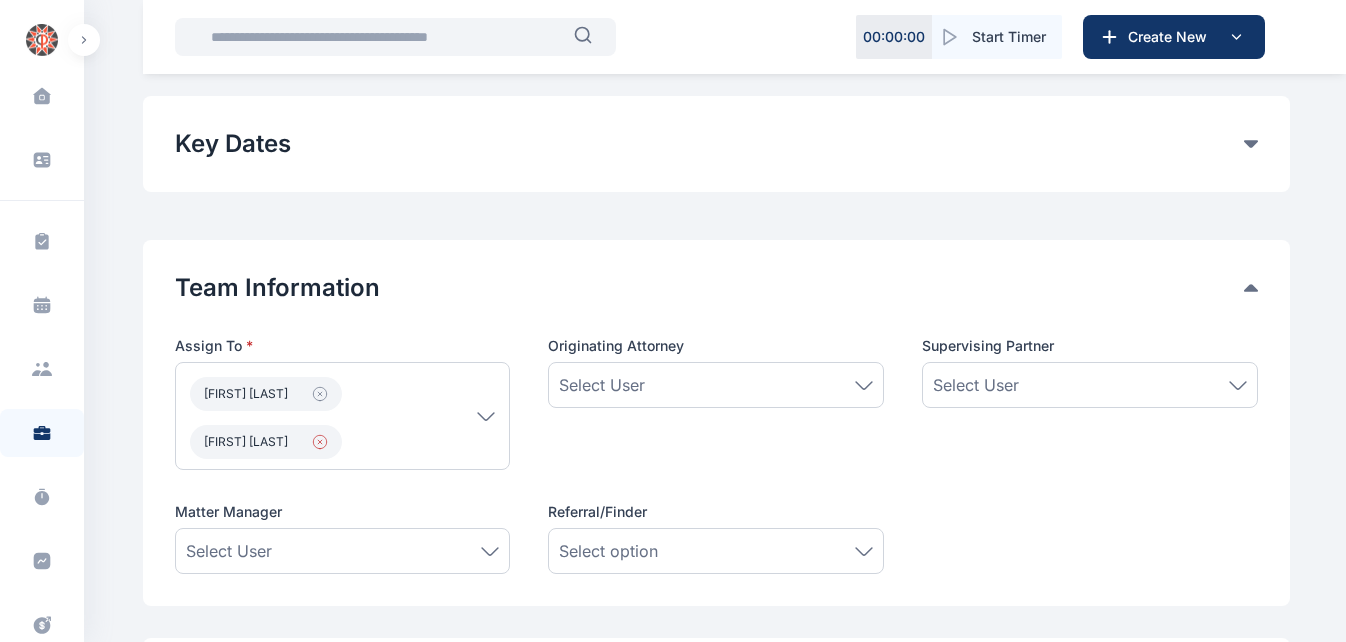 click on "[FIRST] [LAST]" at bounding box center (266, 442) 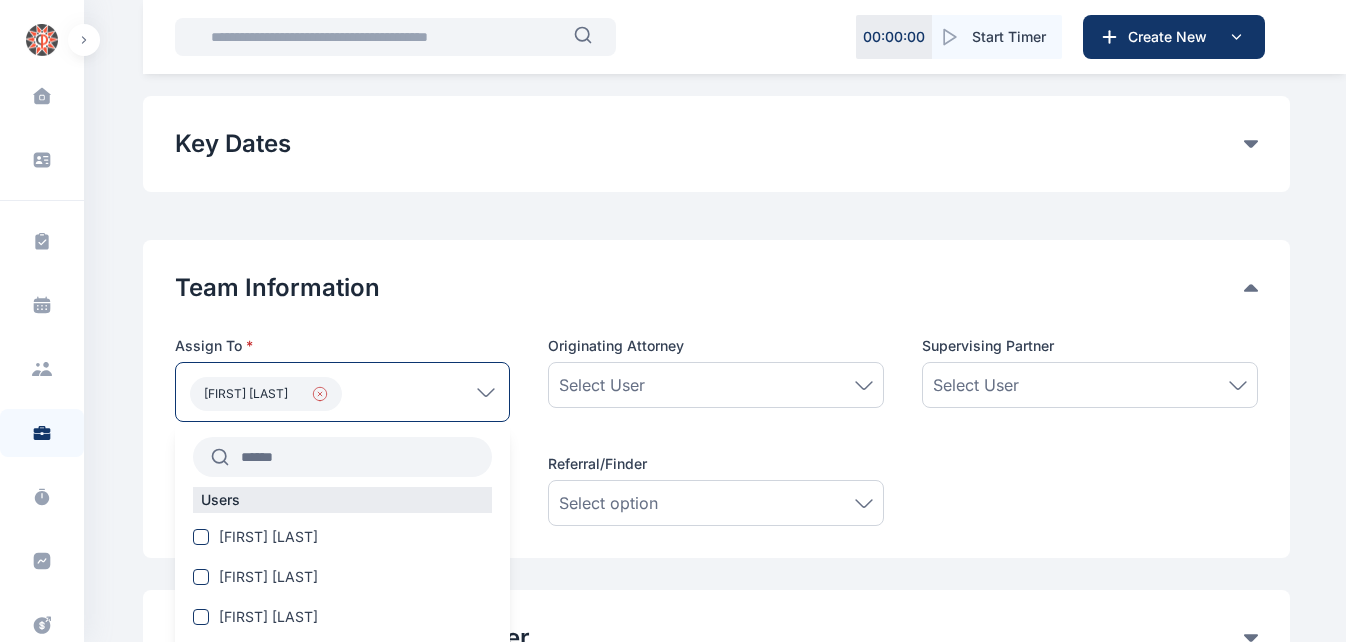 click 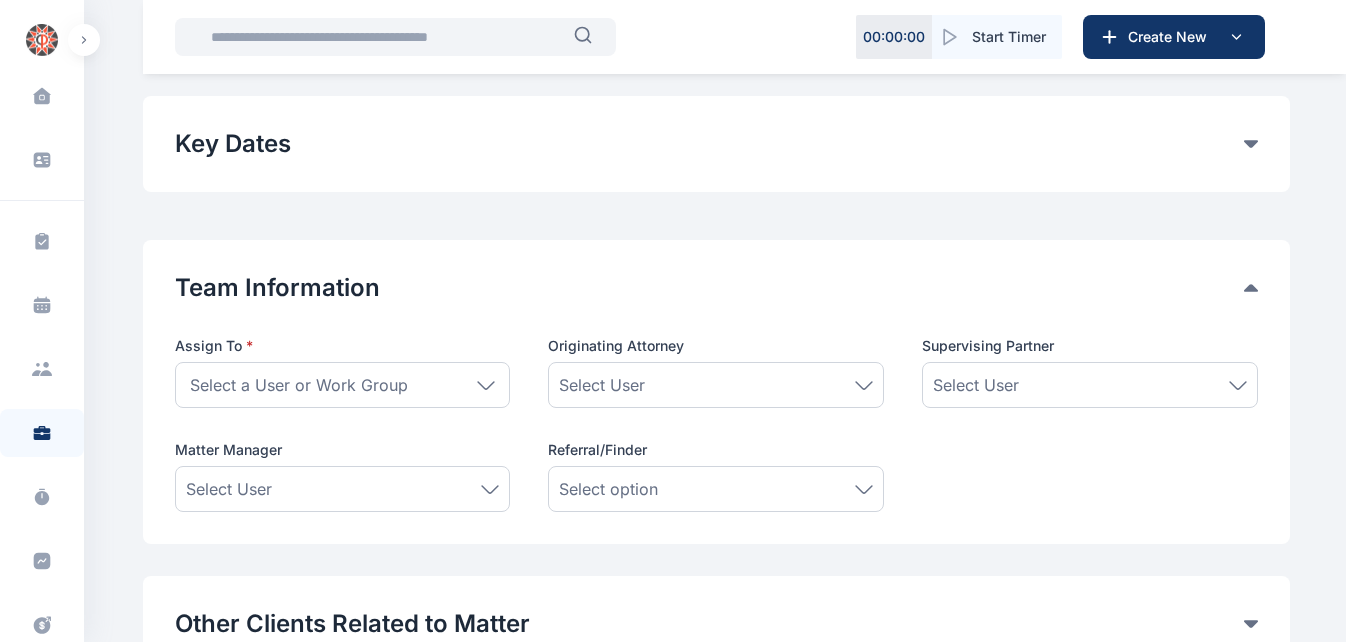 click on "Select a User or Work Group" at bounding box center (299, 385) 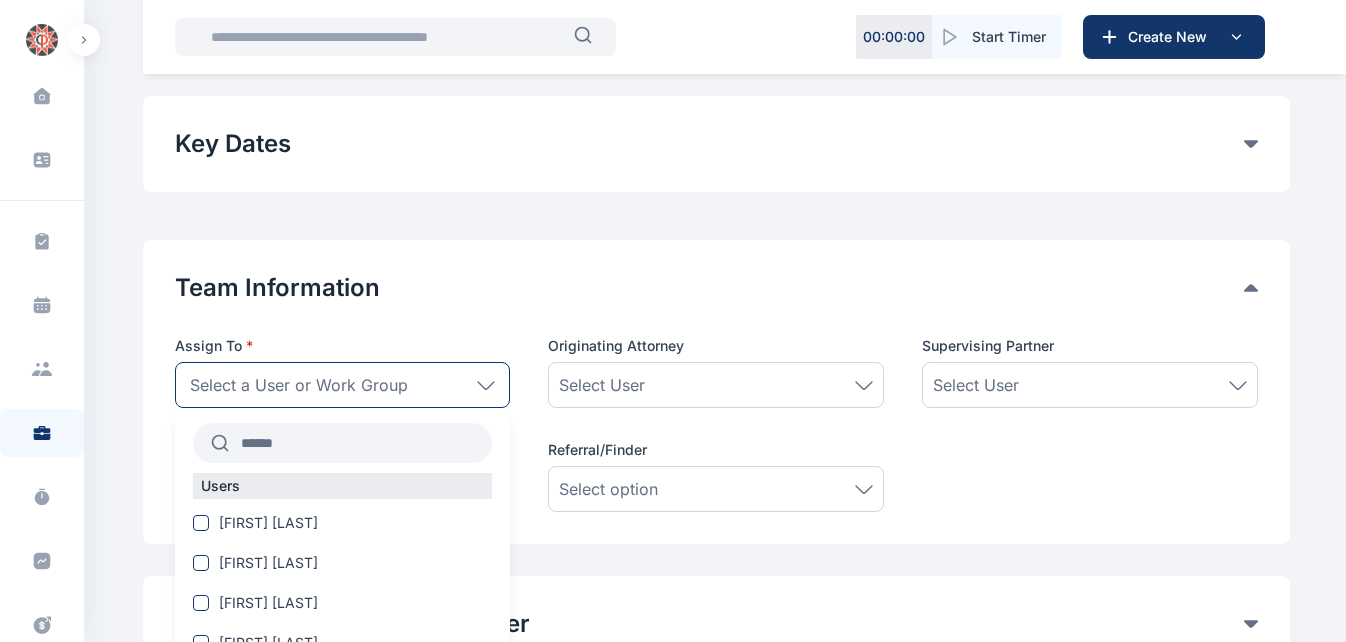click at bounding box center (361, 443) 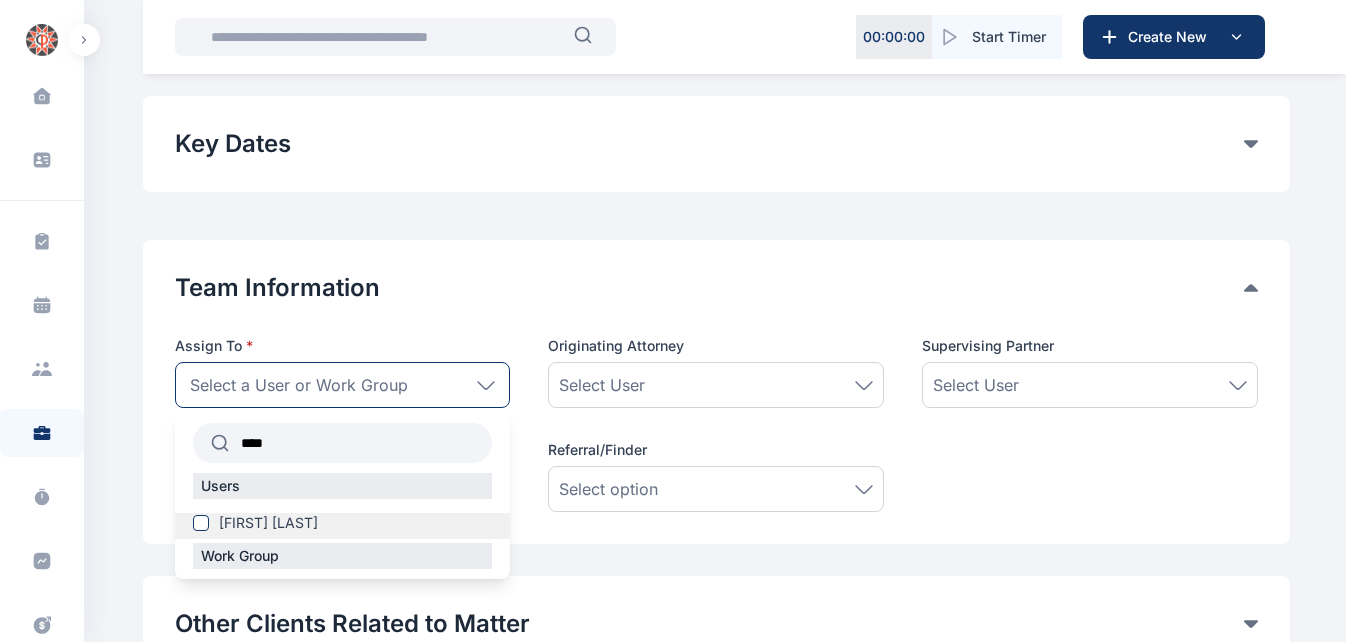 click on "[FIRST] [LAST]" at bounding box center (268, 523) 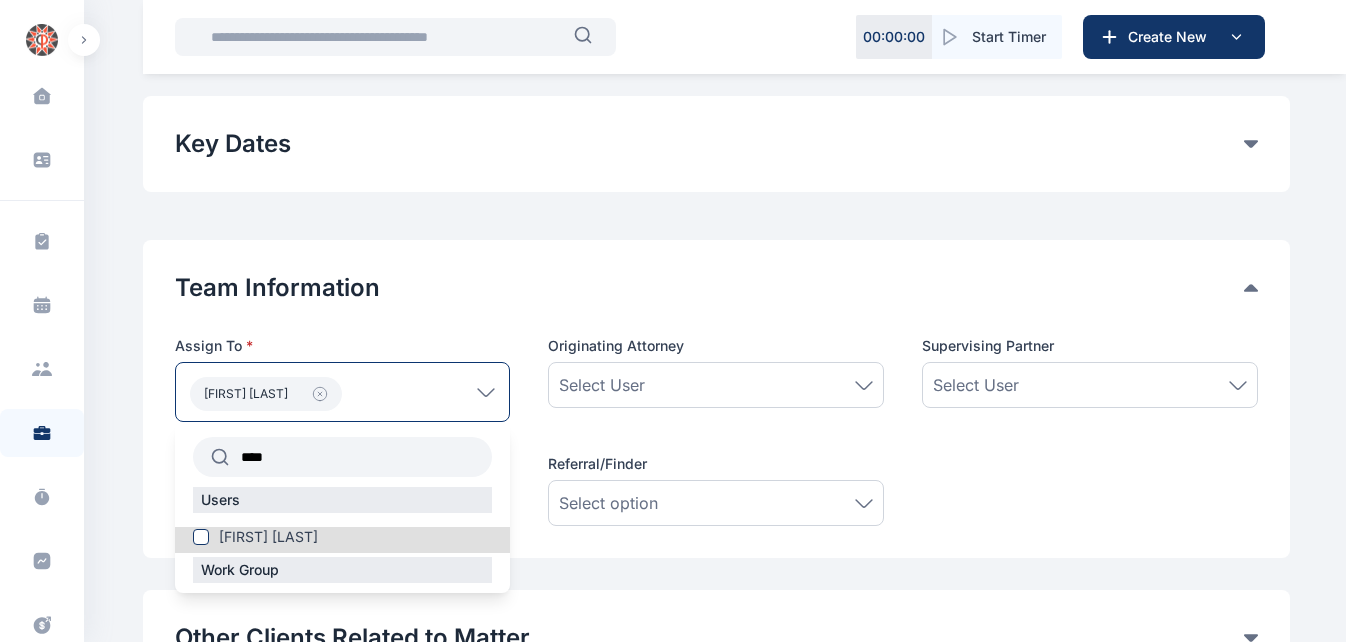 click on "[FIRST] [LAST]" at bounding box center (343, 392) 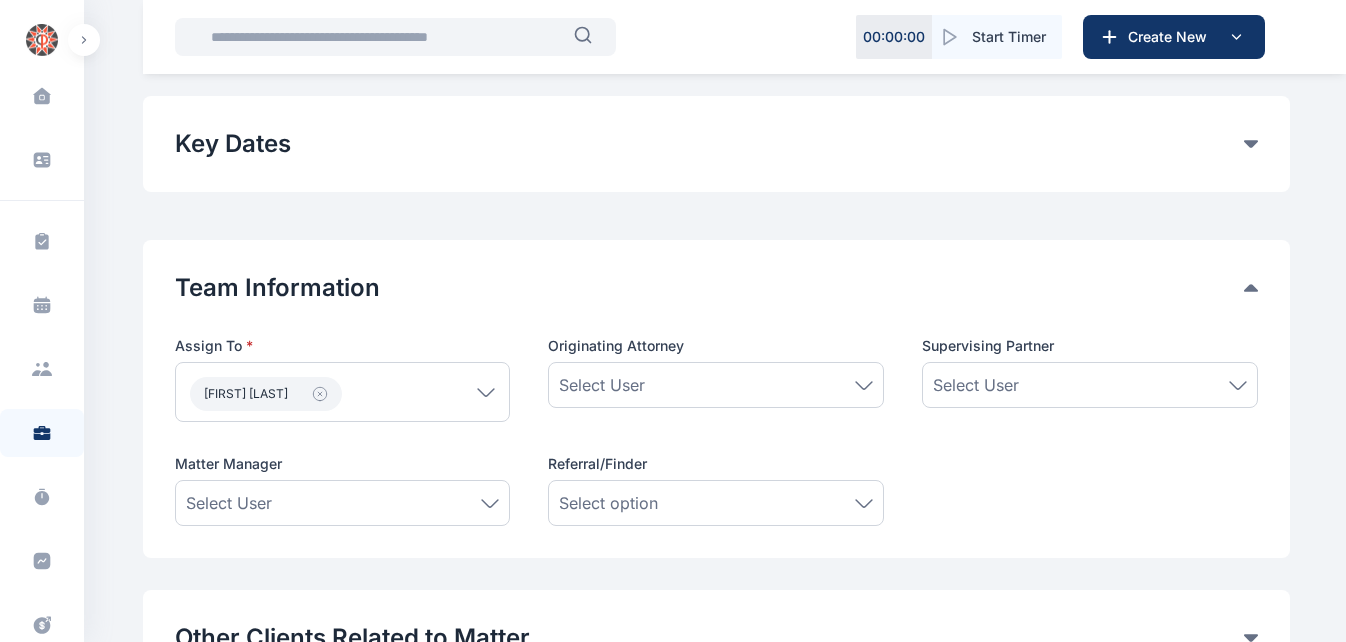 click on "[FIRST] [LAST]" at bounding box center [343, 392] 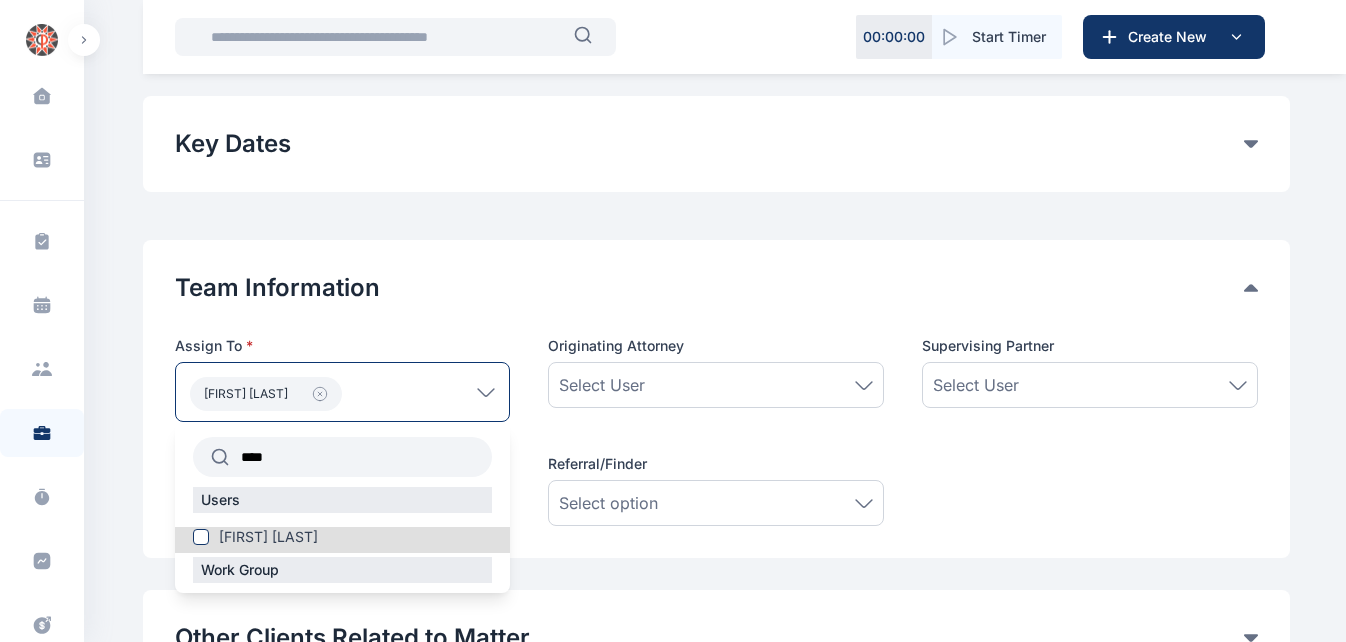 click on "****" at bounding box center (361, 457) 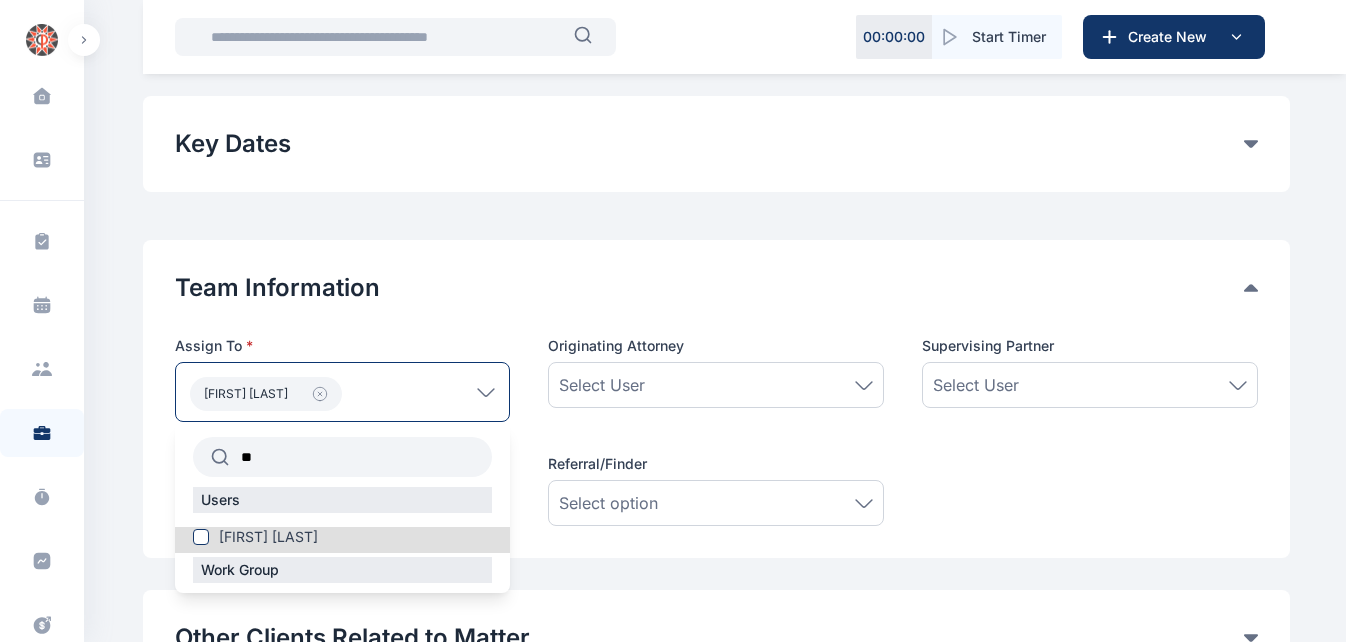 type on "*" 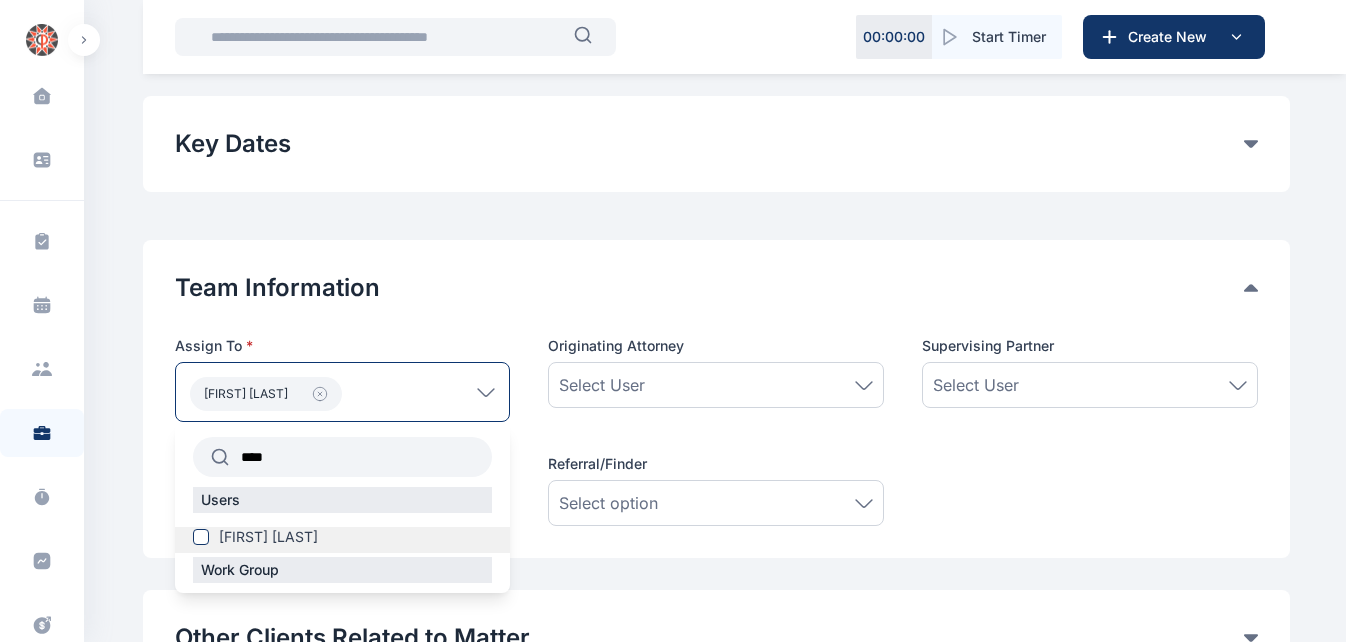 type on "****" 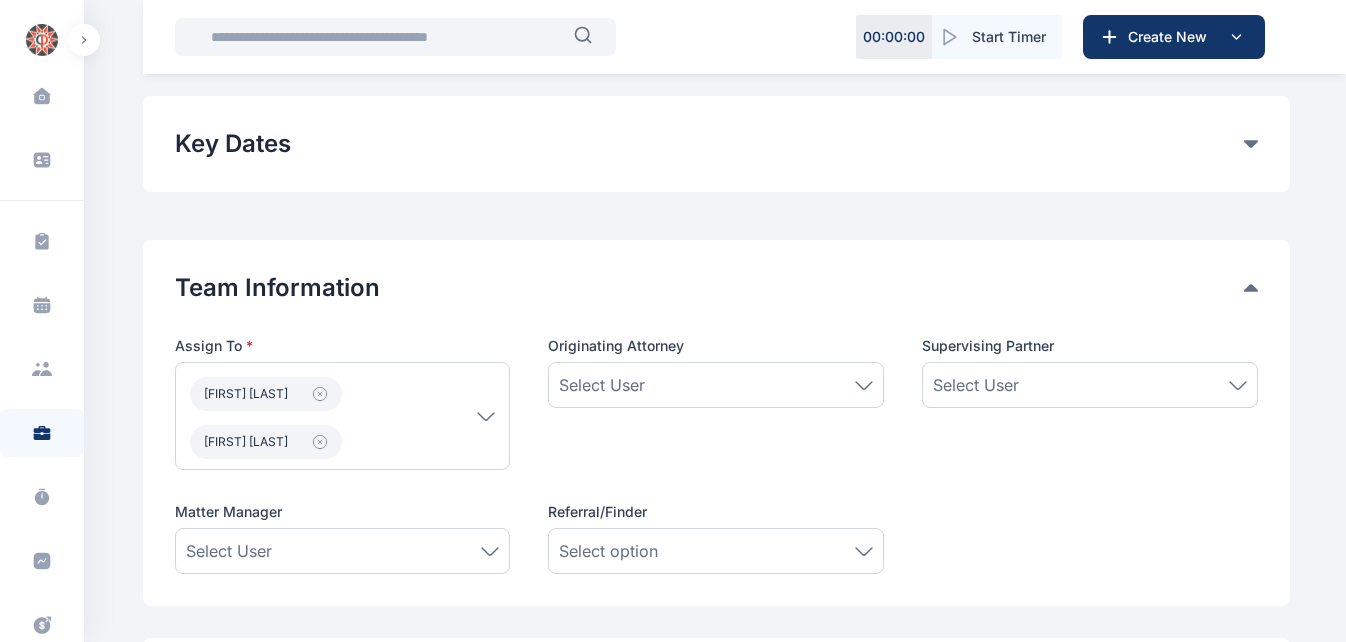 click on "Originating Attorney Select User" at bounding box center [716, 403] 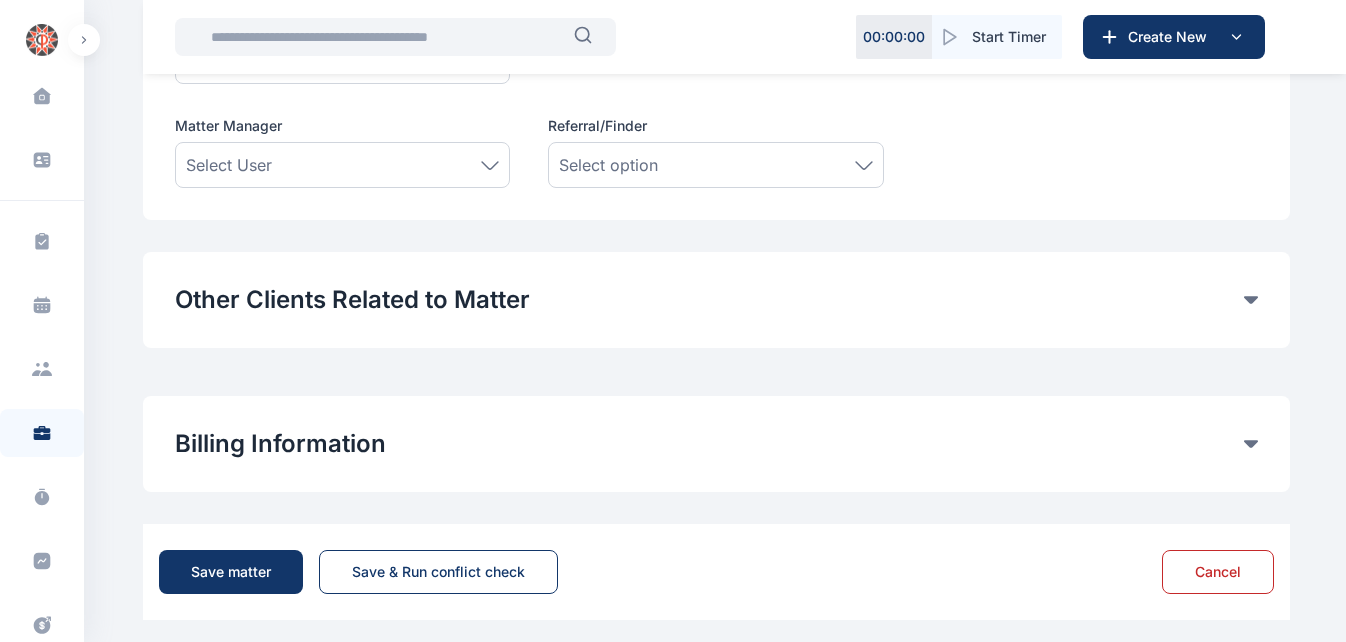 scroll, scrollTop: 1331, scrollLeft: 0, axis: vertical 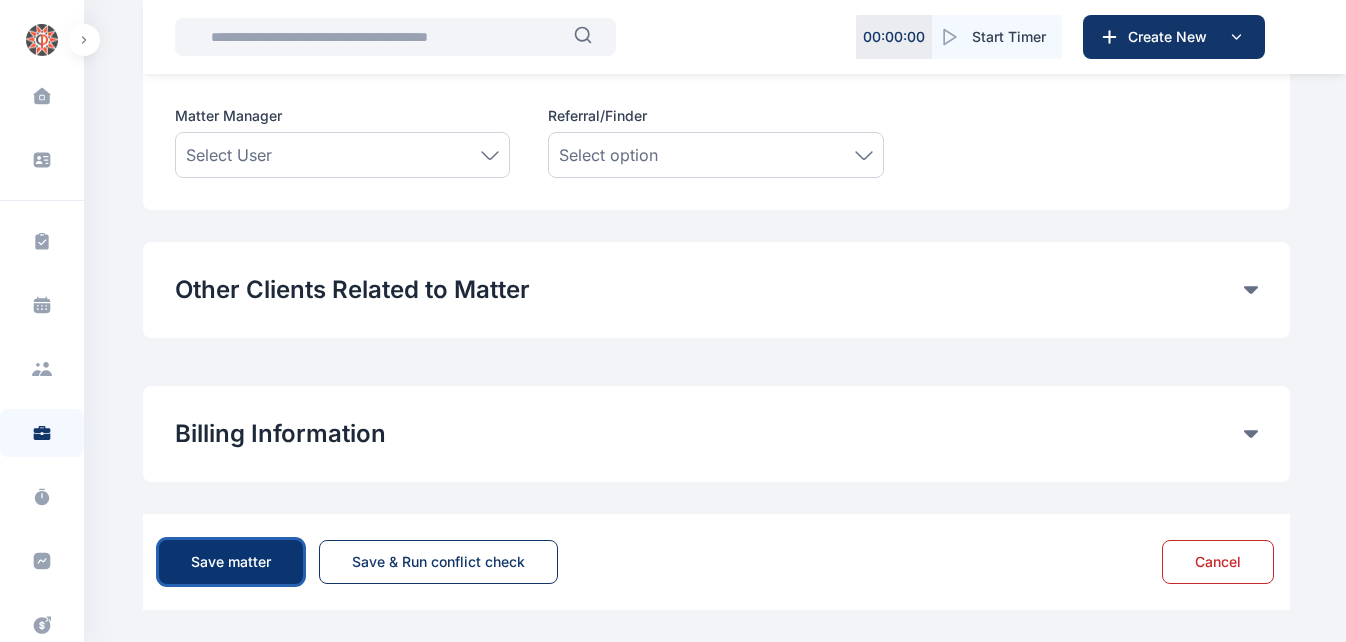 click on "Save matter" at bounding box center (231, 562) 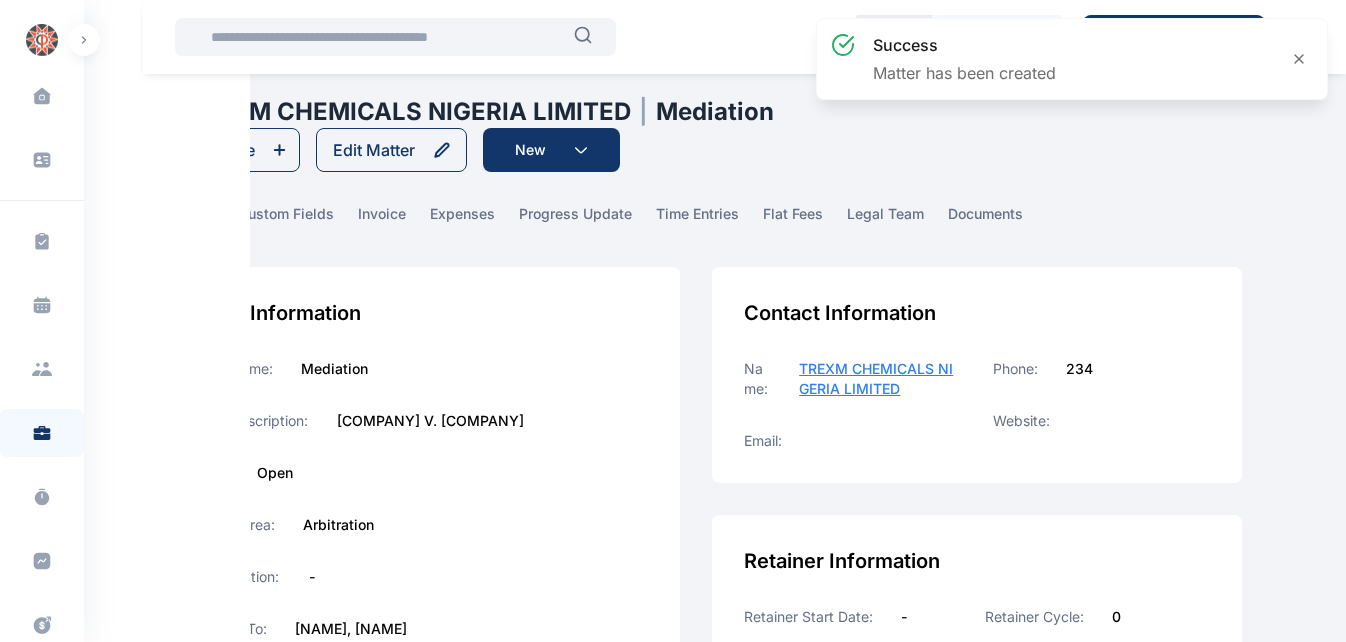 scroll, scrollTop: 0, scrollLeft: 0, axis: both 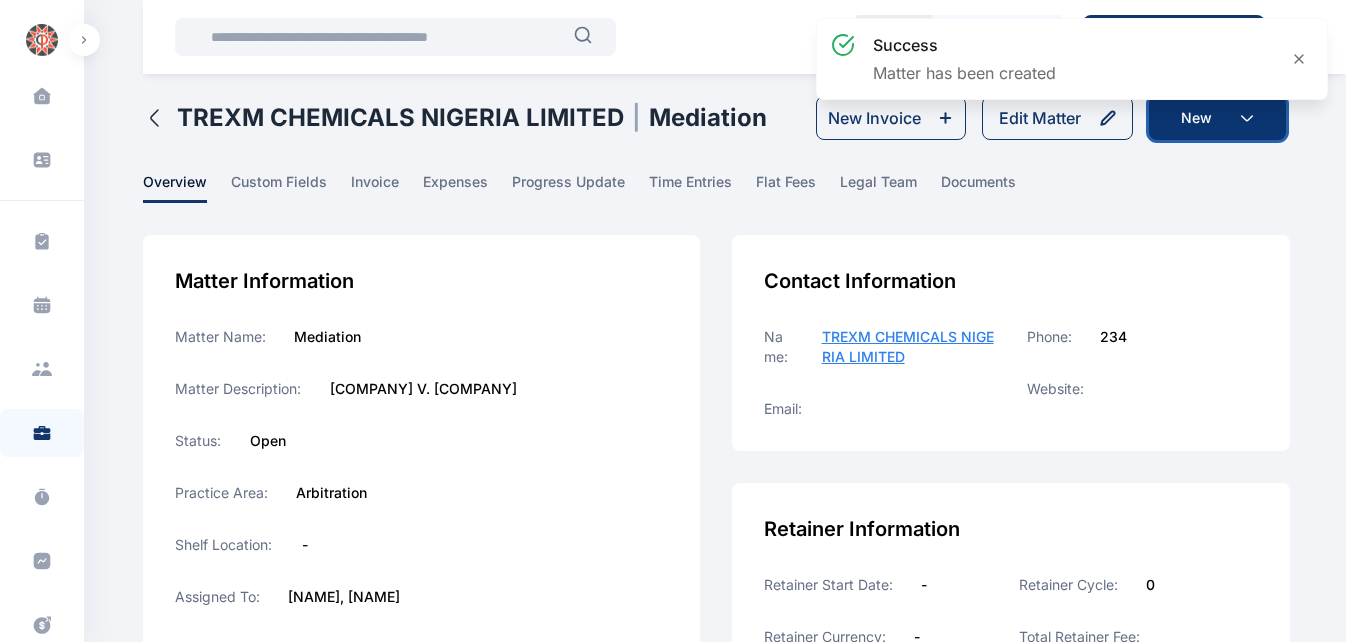 click on "New" at bounding box center (1217, 118) 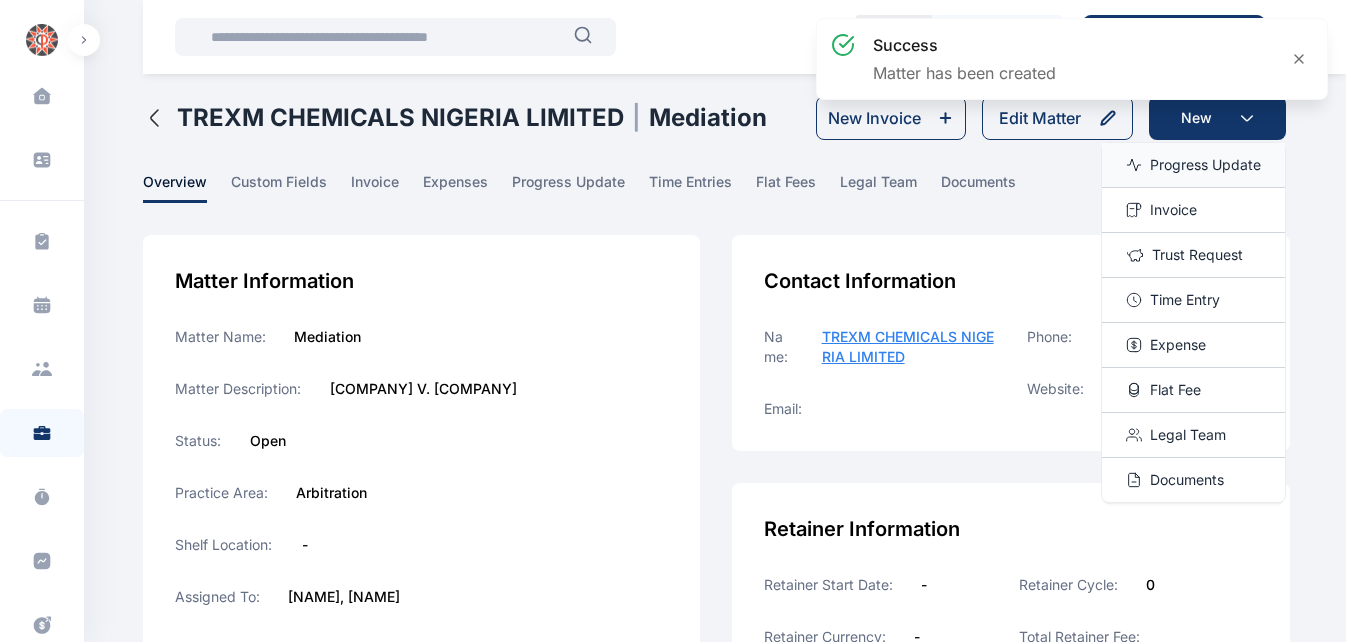 click on "Progress Update" at bounding box center [1205, 165] 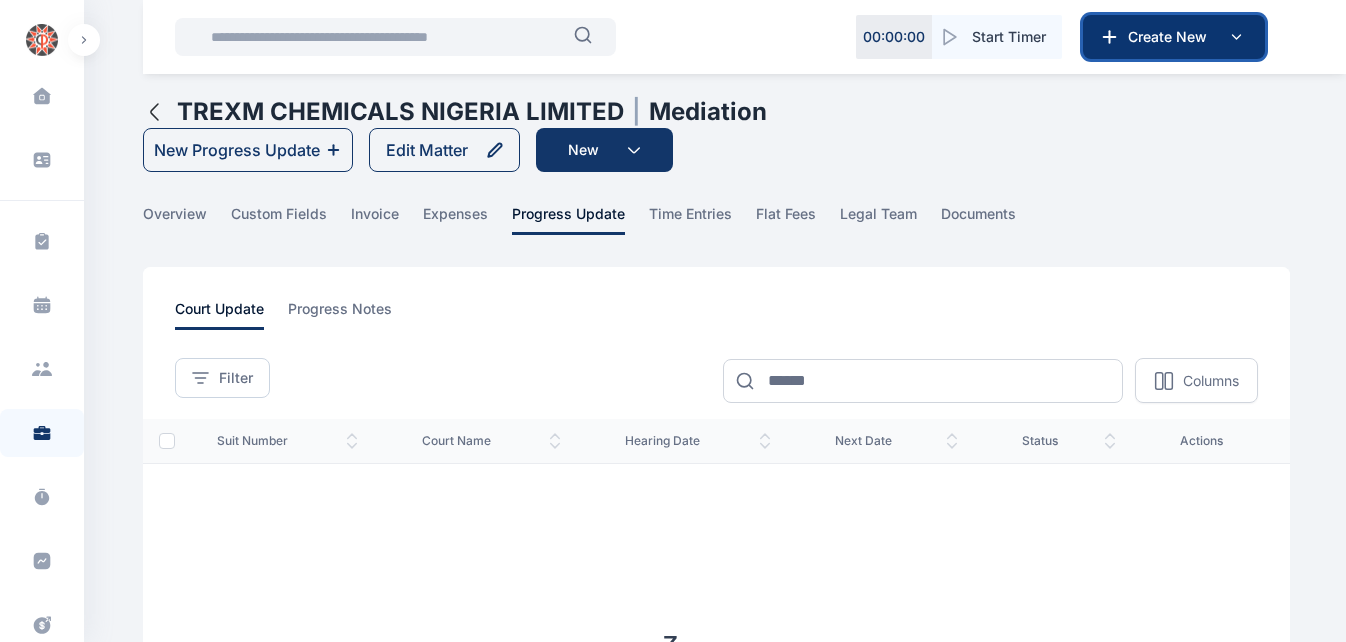 click on "Create New" at bounding box center [1172, 37] 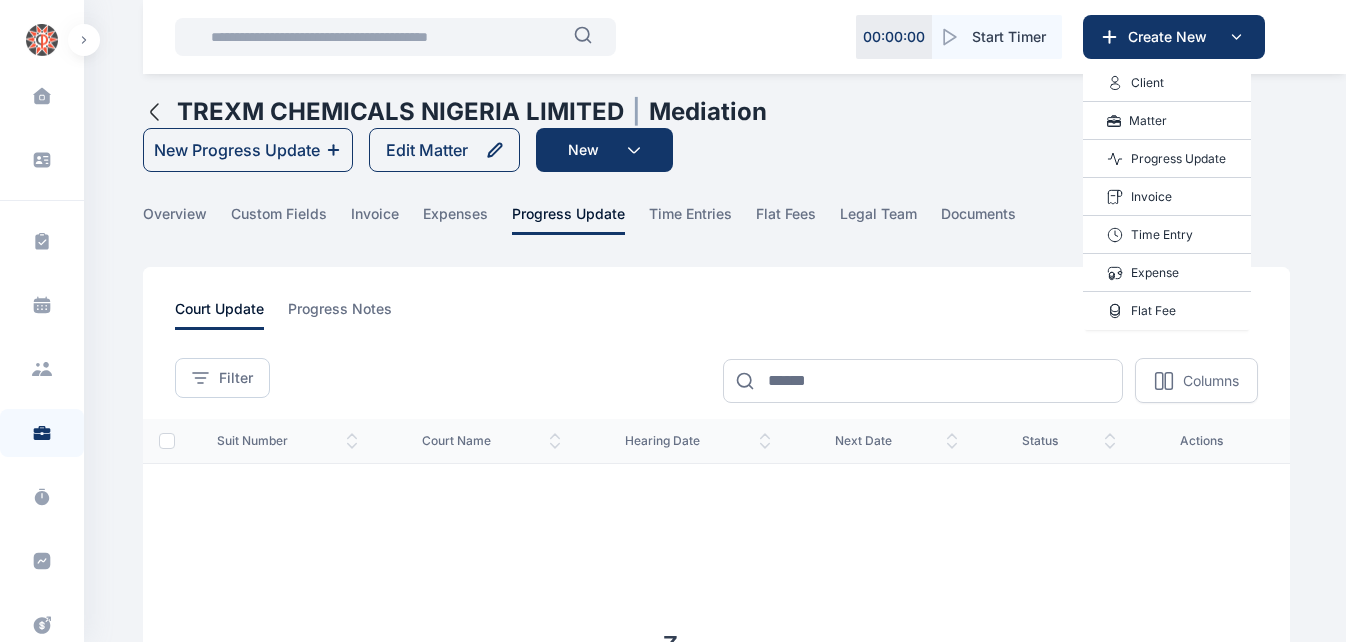 click on "Progress Update" at bounding box center (1167, 159) 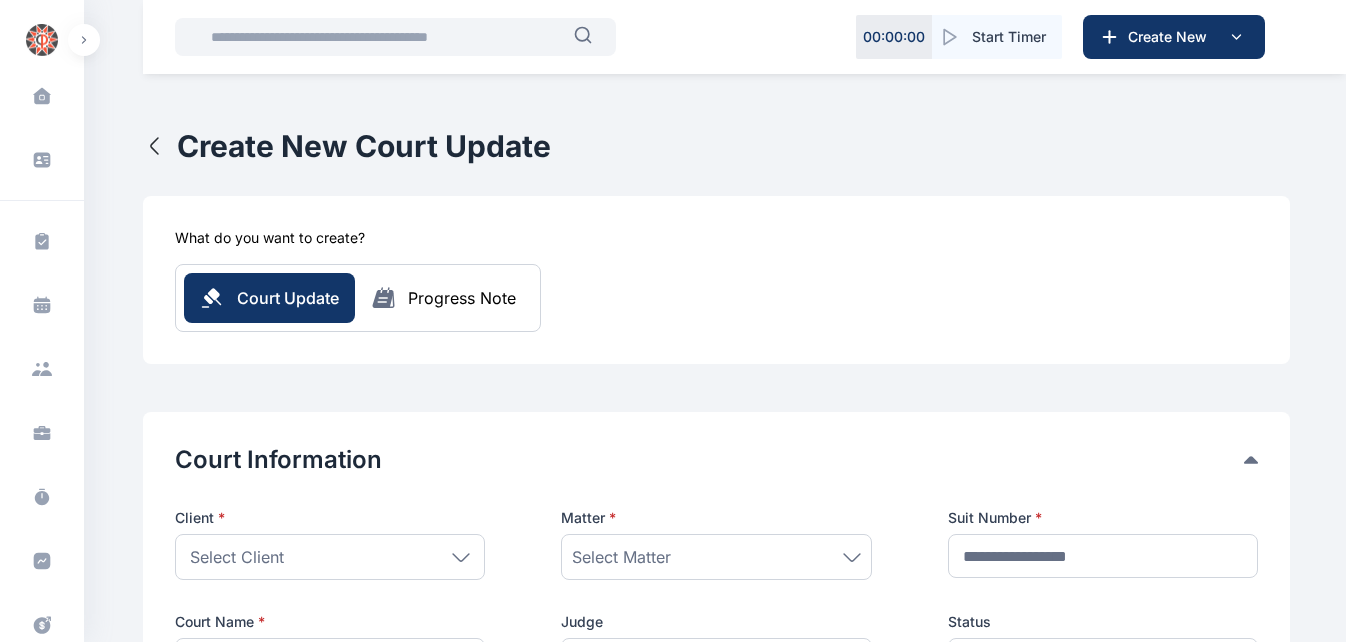 click on "Select Client" at bounding box center (237, 557) 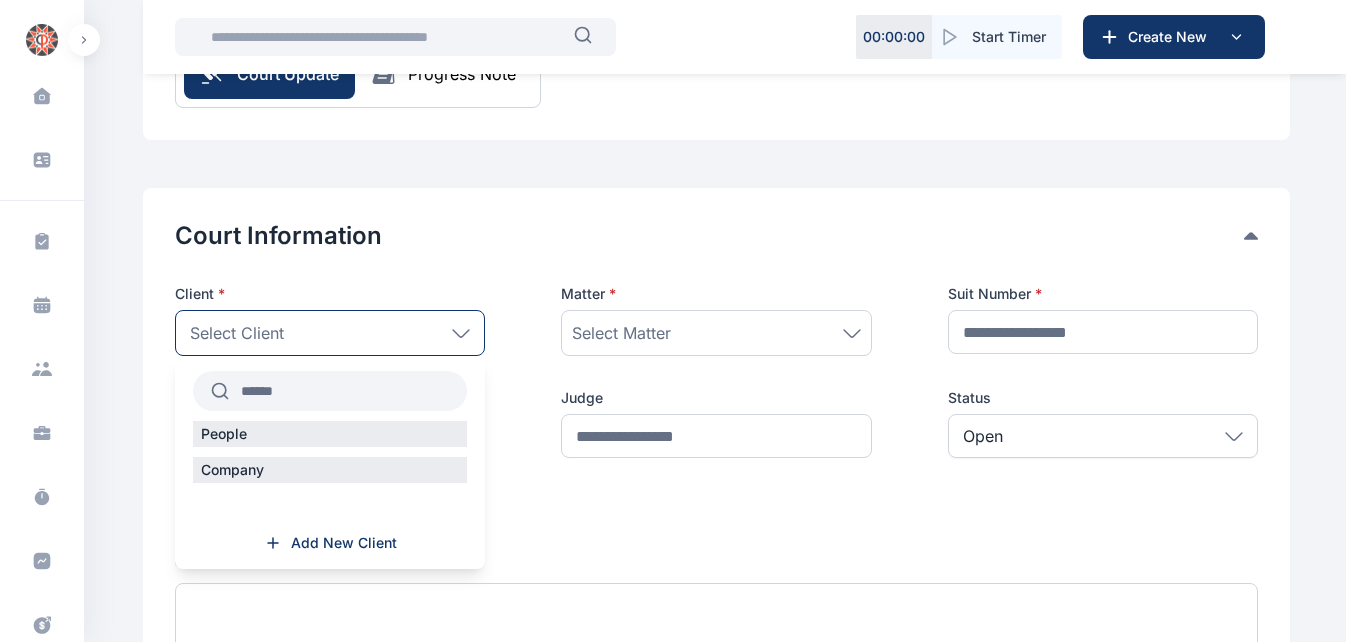 scroll, scrollTop: 226, scrollLeft: 0, axis: vertical 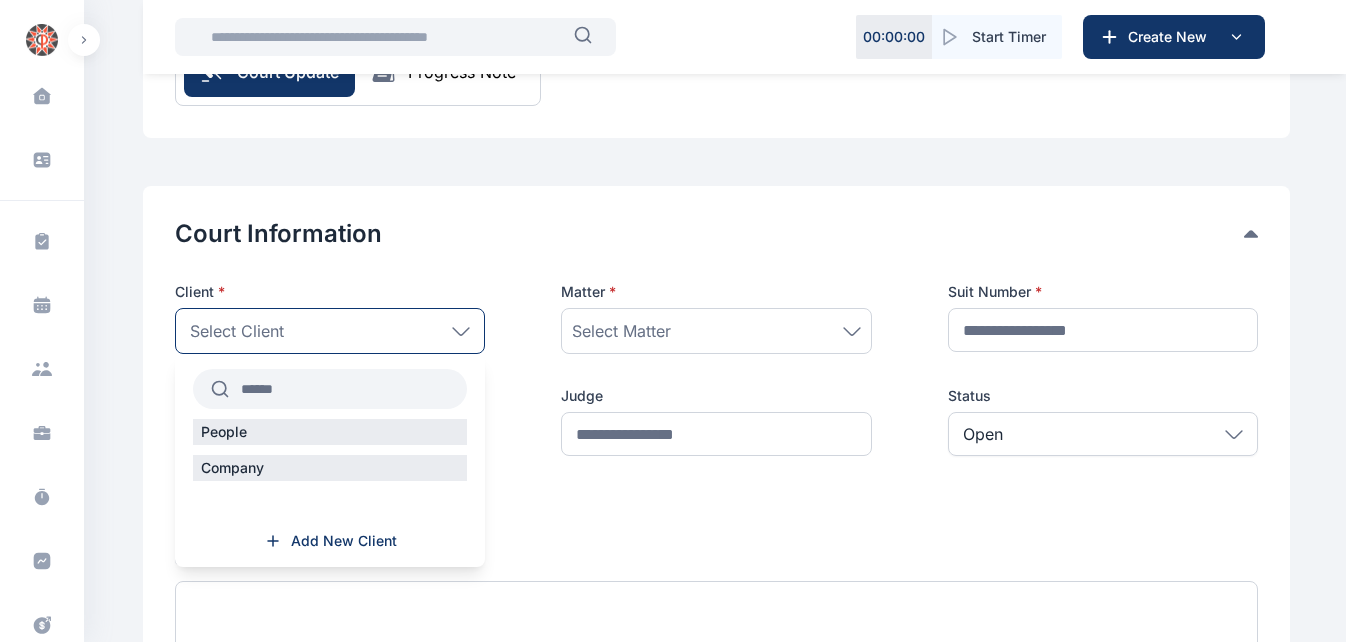 click at bounding box center (348, 389) 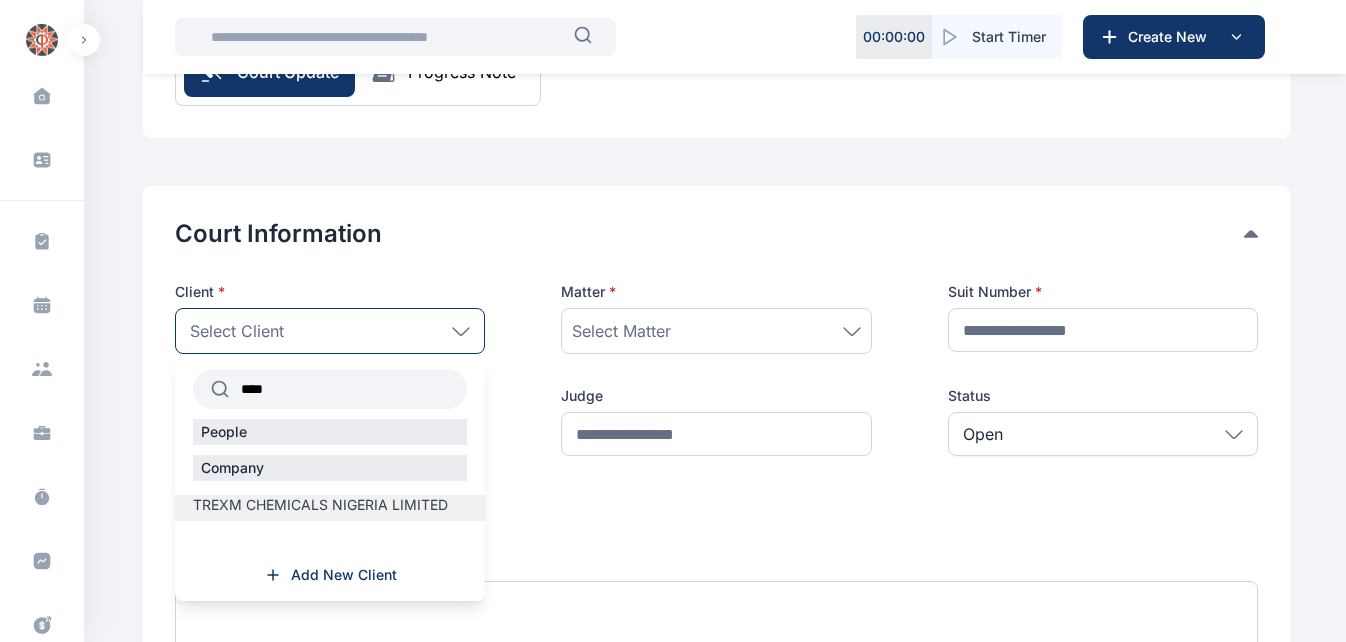type on "****" 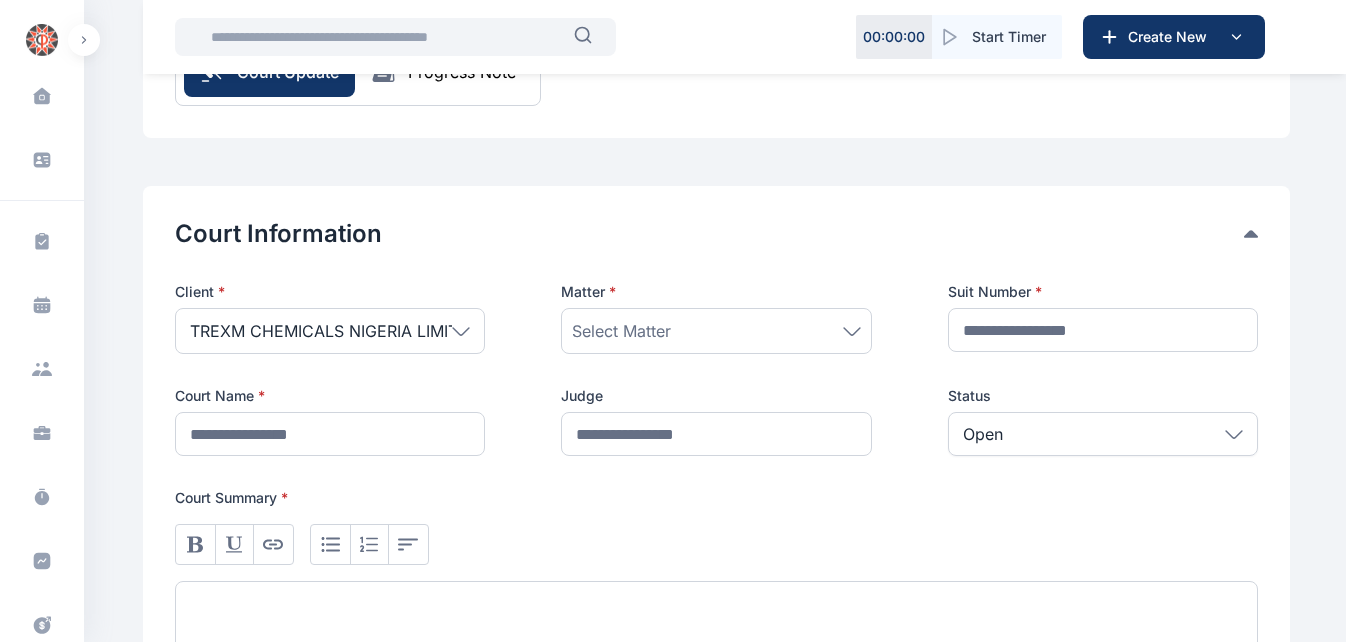 click on "Select Matter" at bounding box center (621, 331) 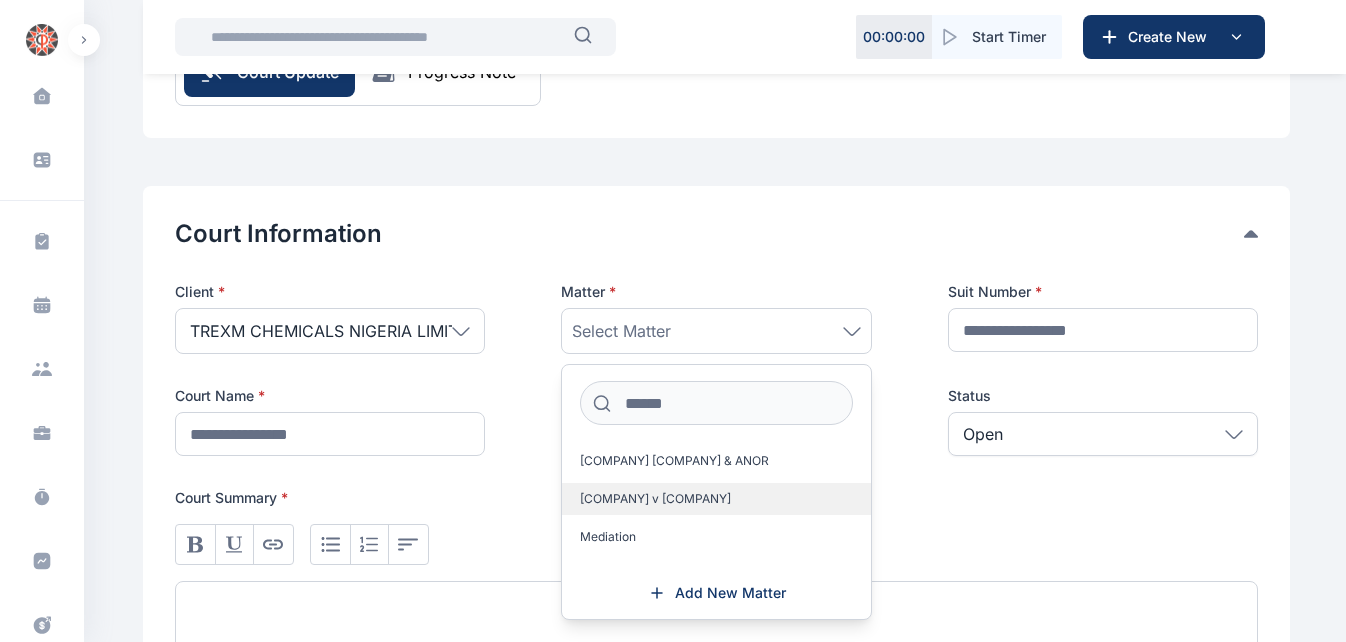 scroll, scrollTop: 26, scrollLeft: 0, axis: vertical 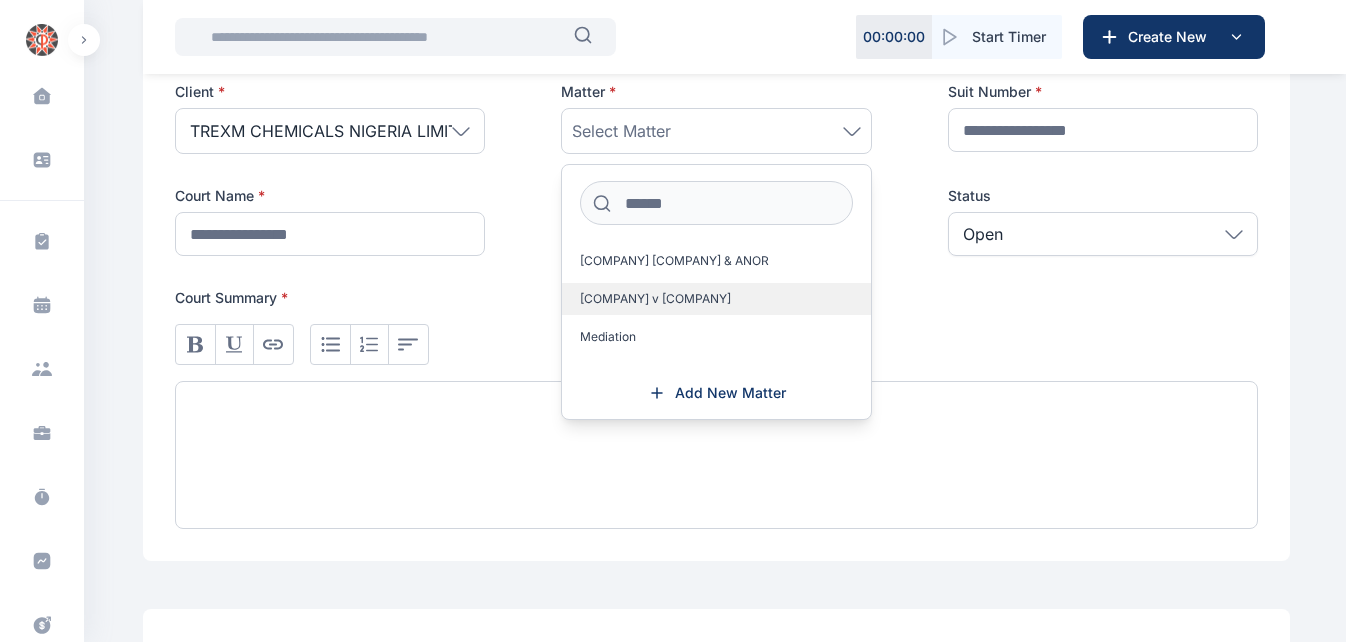 click on "Niempafrik Limited v Trexm Chemicals Limited" at bounding box center (655, 299) 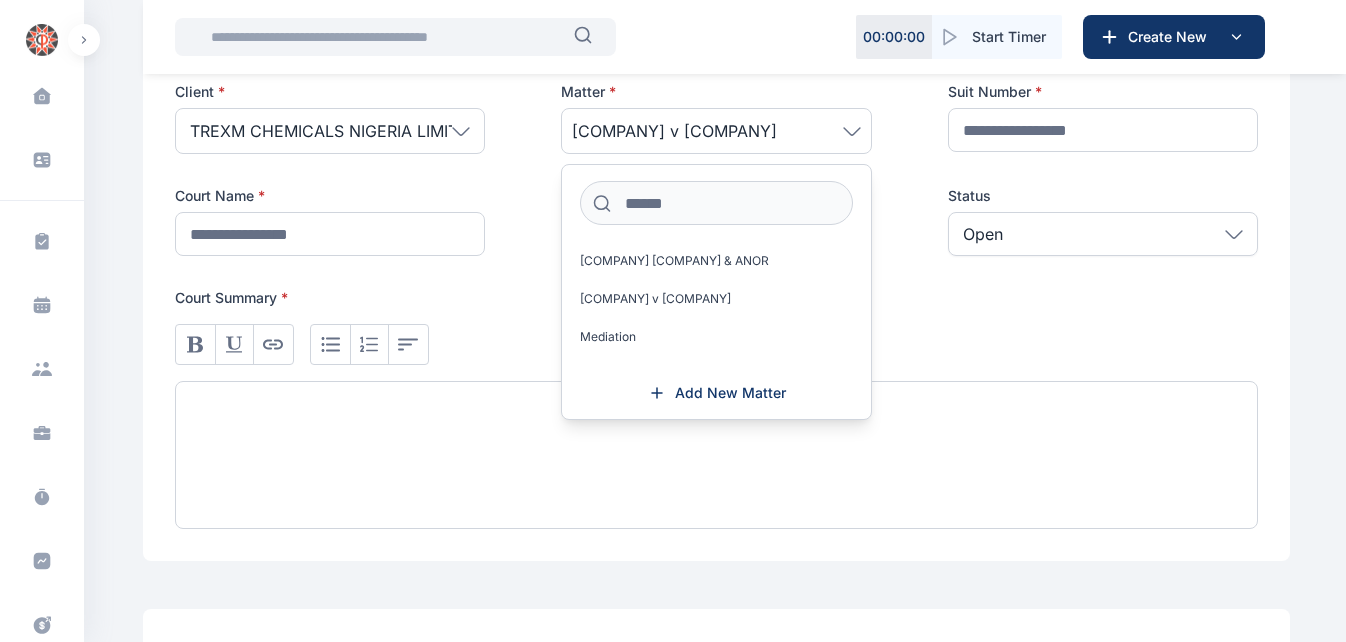 click on "Client   *   TREXM CHEMICALS NIGERIA LIMITED **** People Company TREXM CHEMICALS NIGERIA LIMITED Add New Client Matter   * Niempafrik Limited v Trexm Chemicals Limited INTELS NIGERIA LIMITED V BAKER HUGHES NIGERIA LIMITED & ANOR Niempafrik Limited v Trexm Chemicals Limited Mediation Add New Matter Suit Number   * Court Name   * Judge   Status   Open Open Closed Court Summary   *" at bounding box center (716, 305) 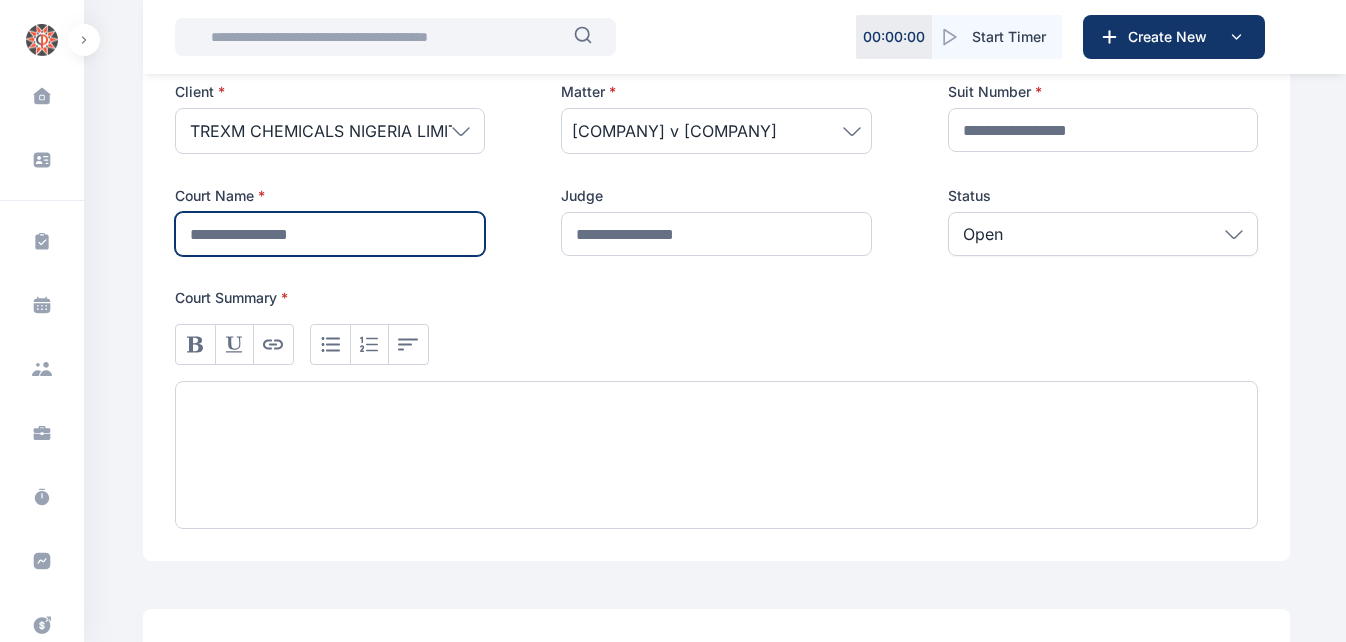 click at bounding box center [330, 234] 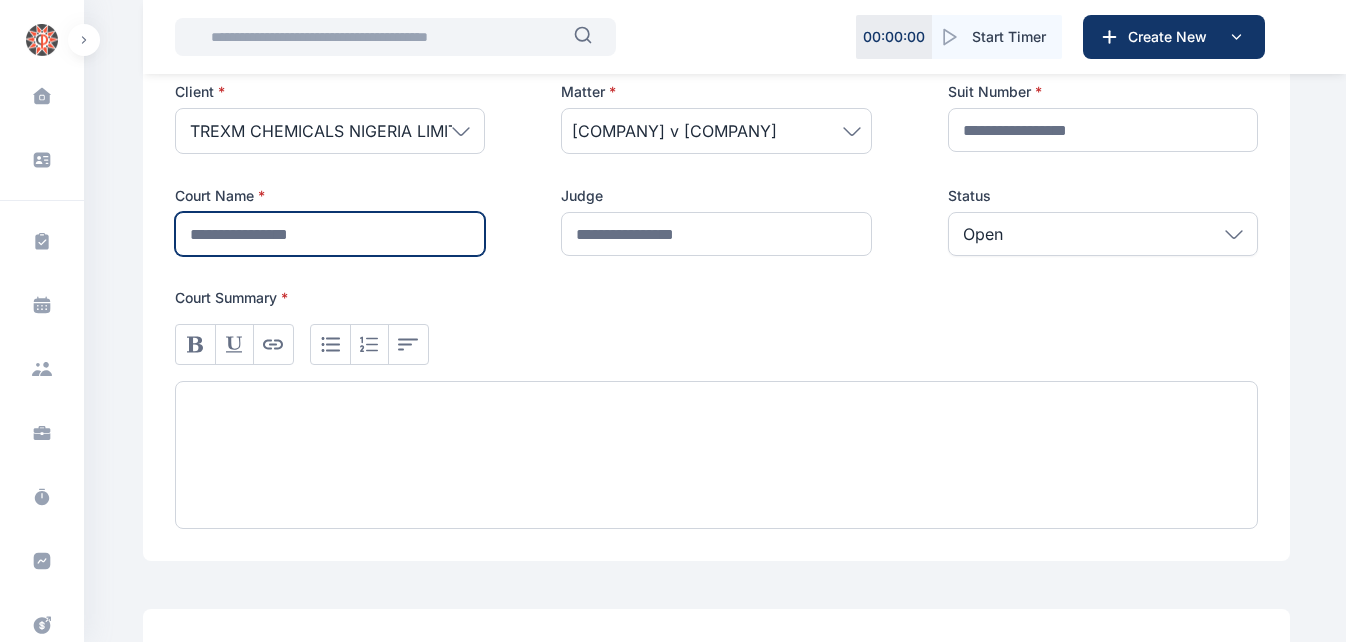 type on "*" 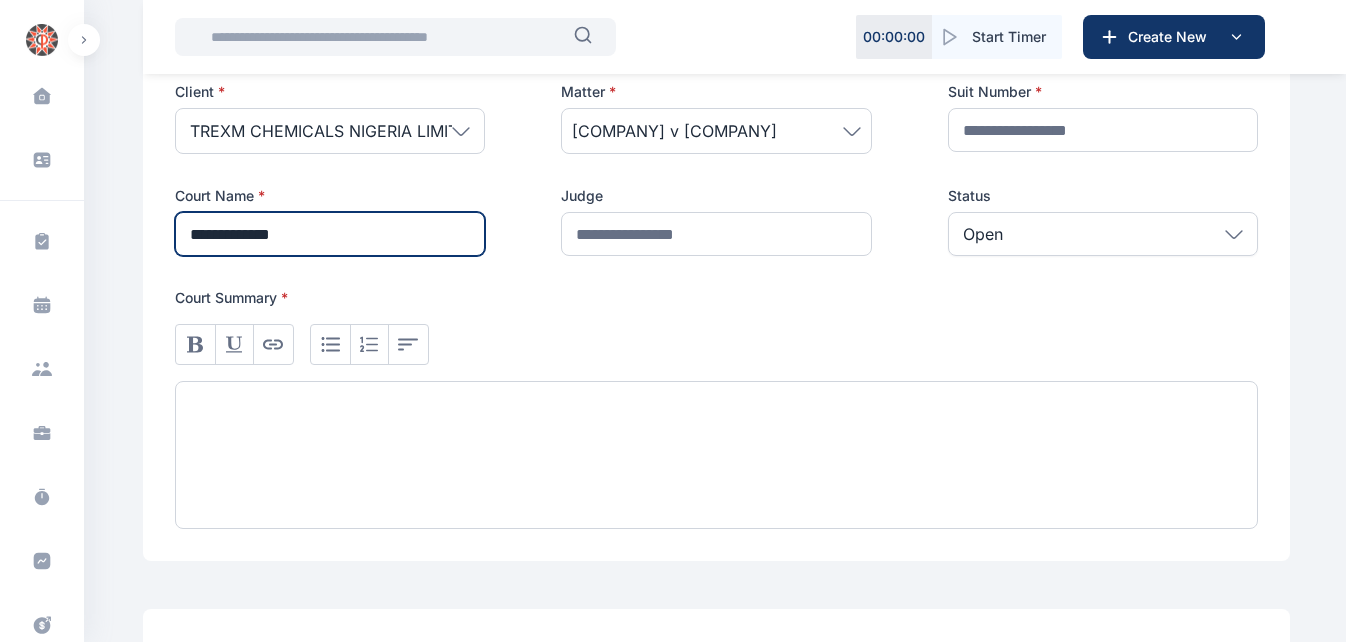 type on "**********" 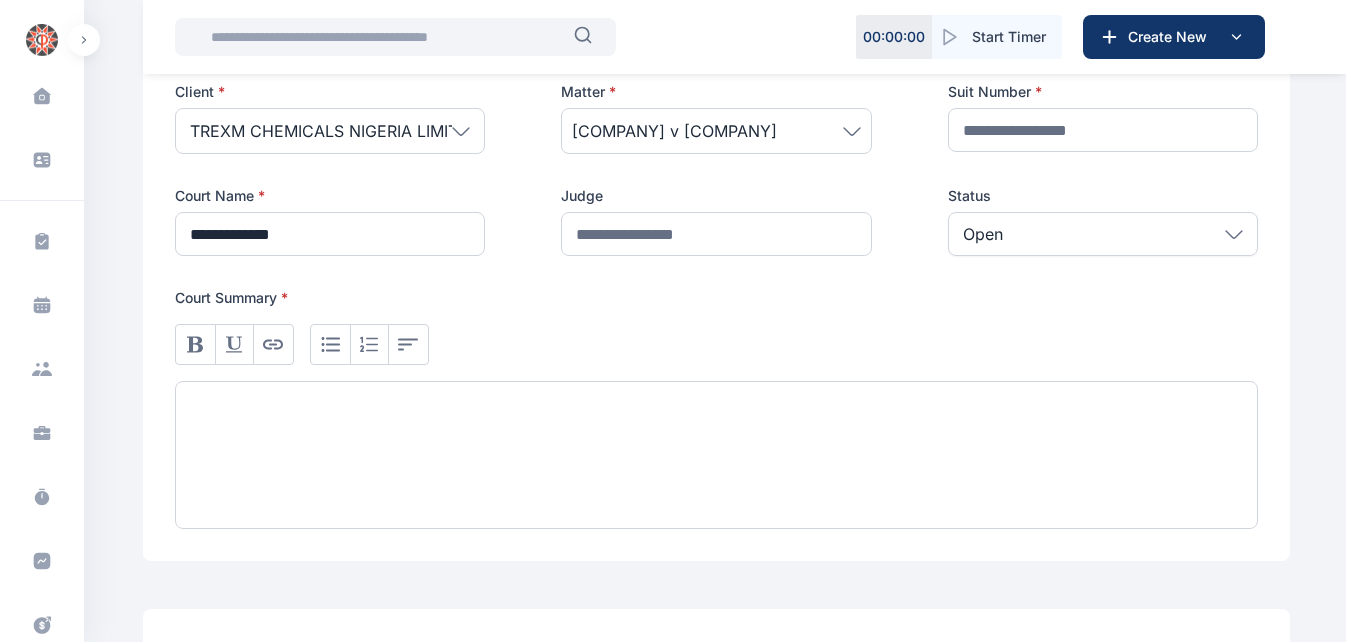 click at bounding box center (716, 455) 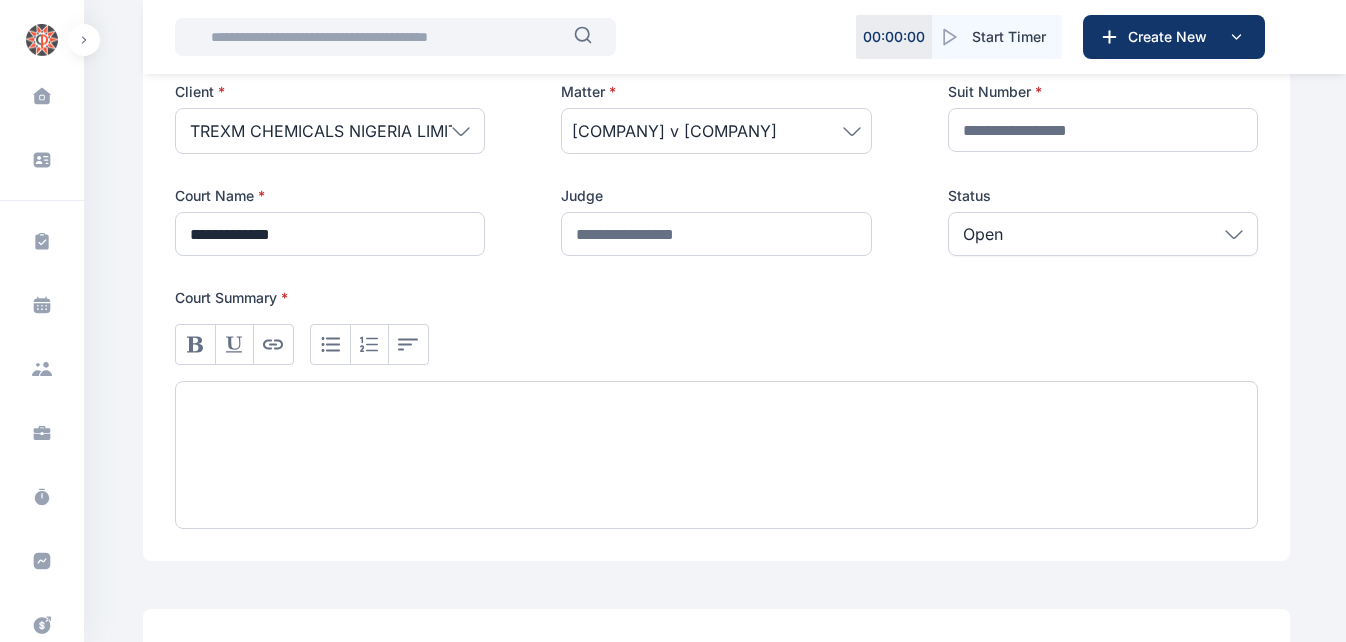 type 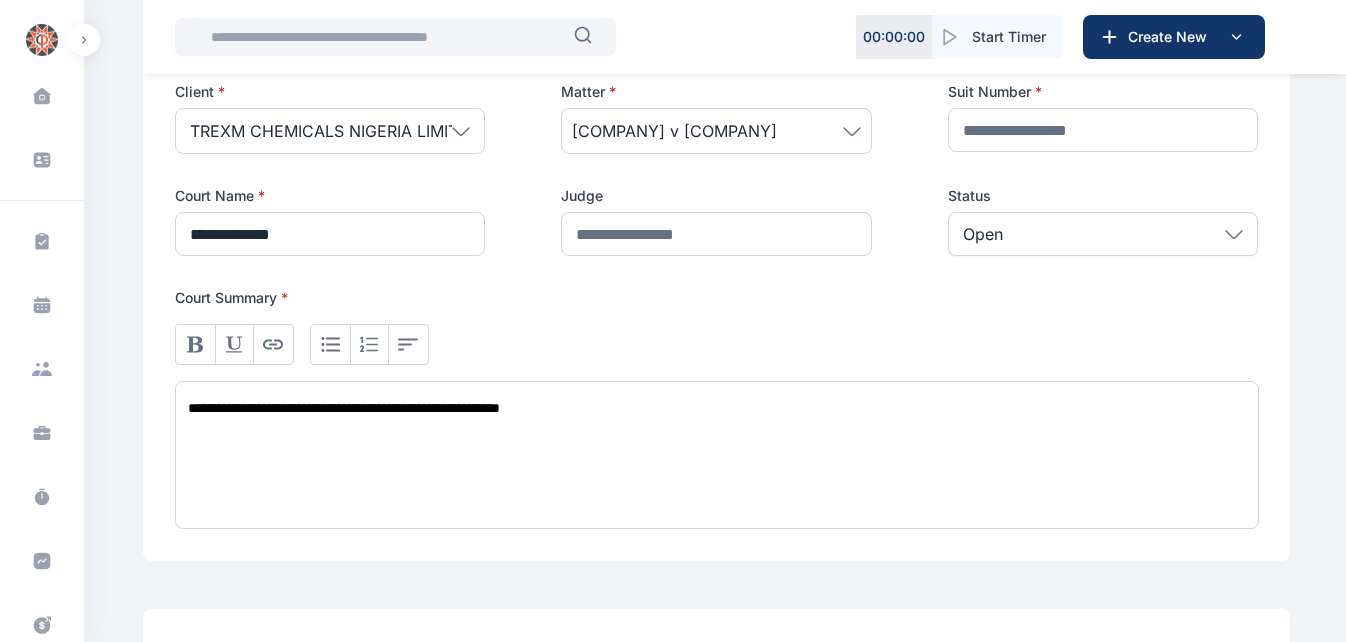 click on "**********" at bounding box center (717, 455) 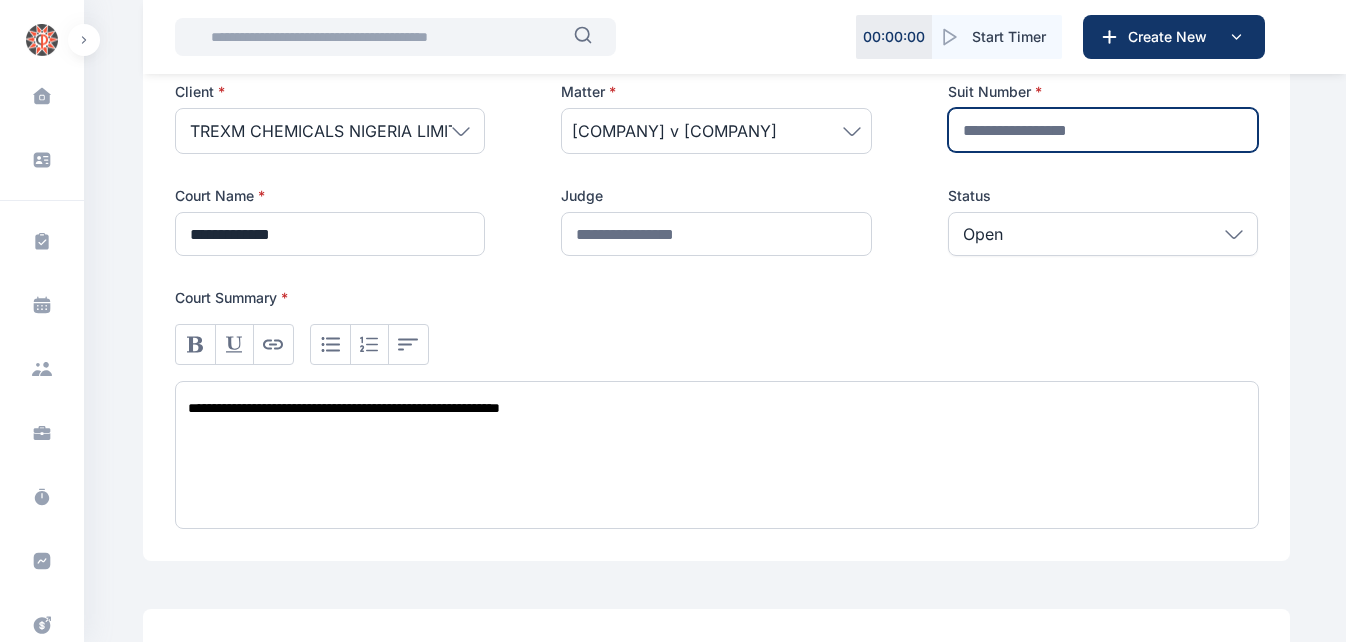 click at bounding box center (1103, 130) 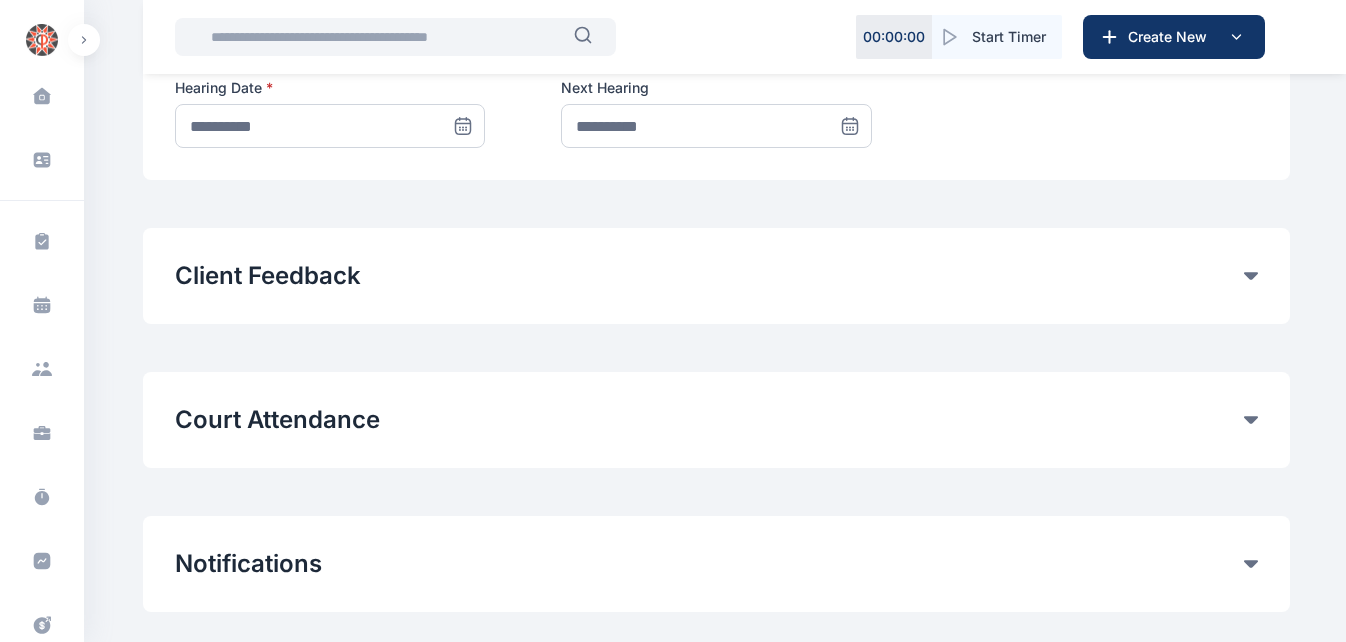 scroll, scrollTop: 1055, scrollLeft: 0, axis: vertical 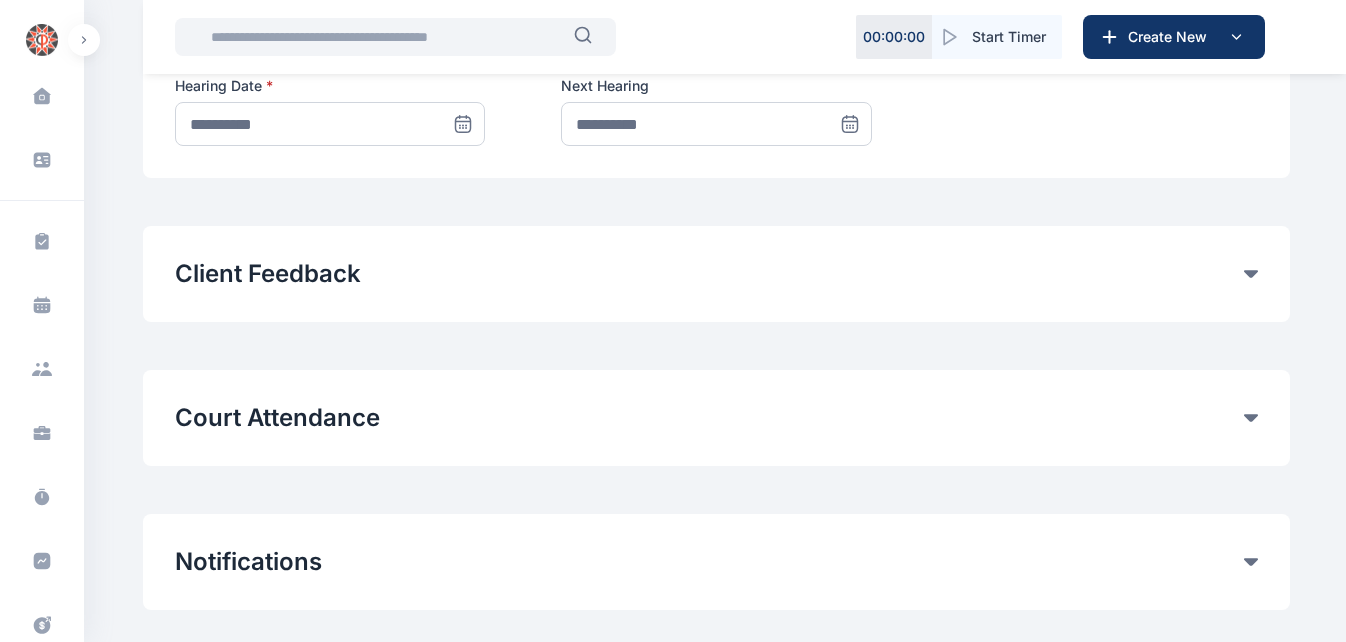 type on "**********" 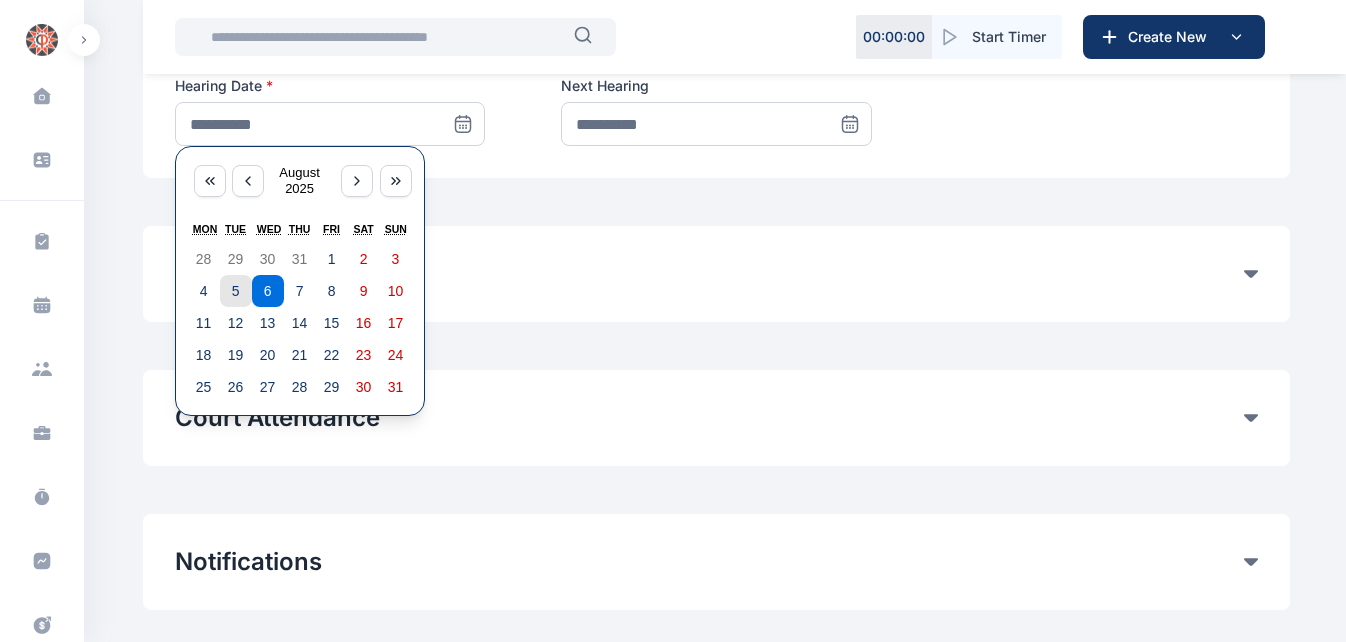 click on "5" at bounding box center (236, 291) 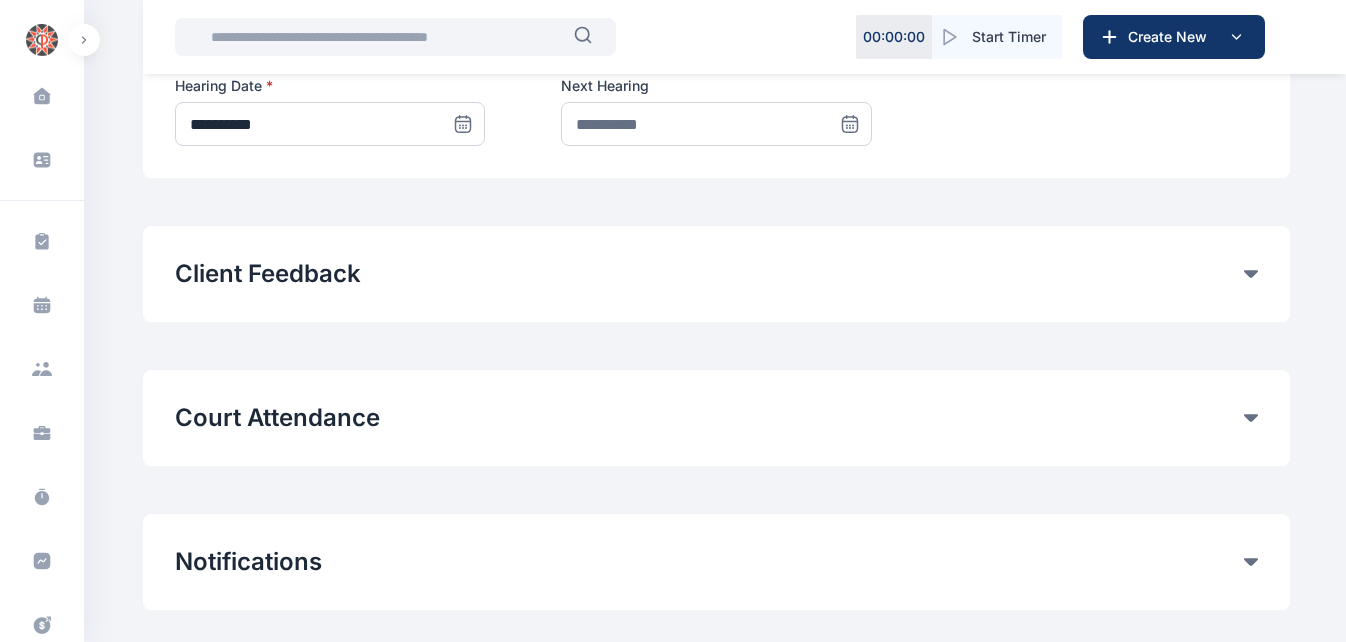click 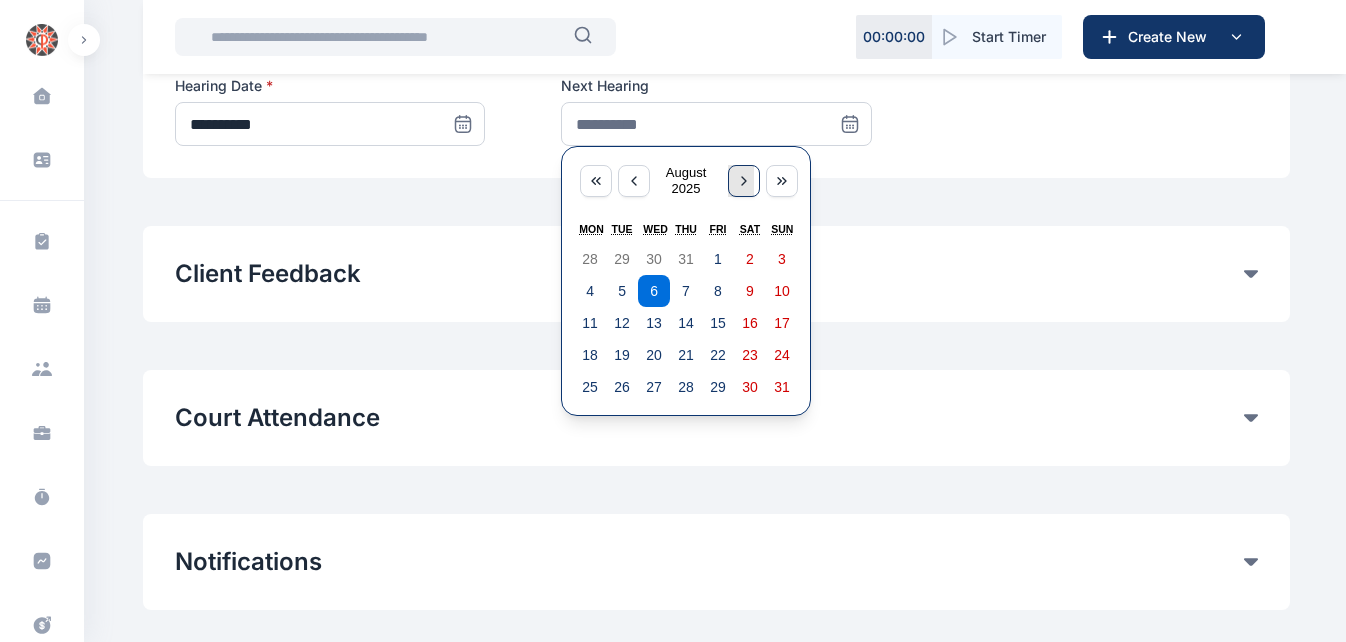 click 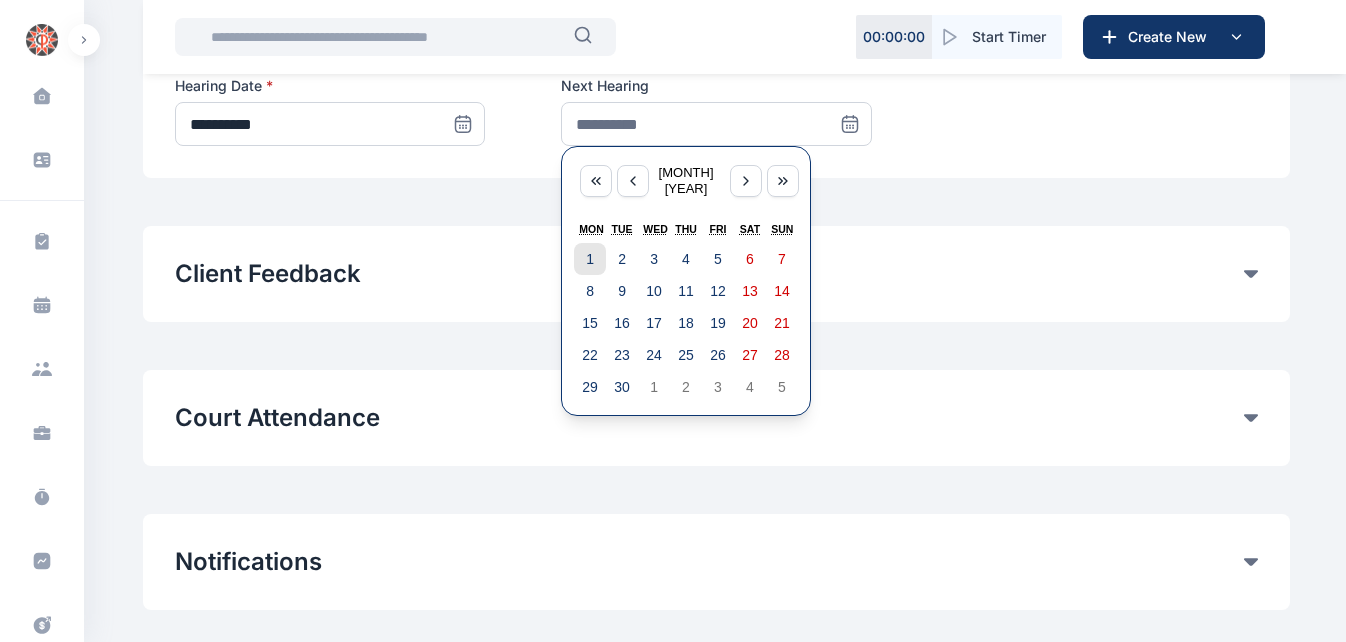 click on "1" at bounding box center (590, 259) 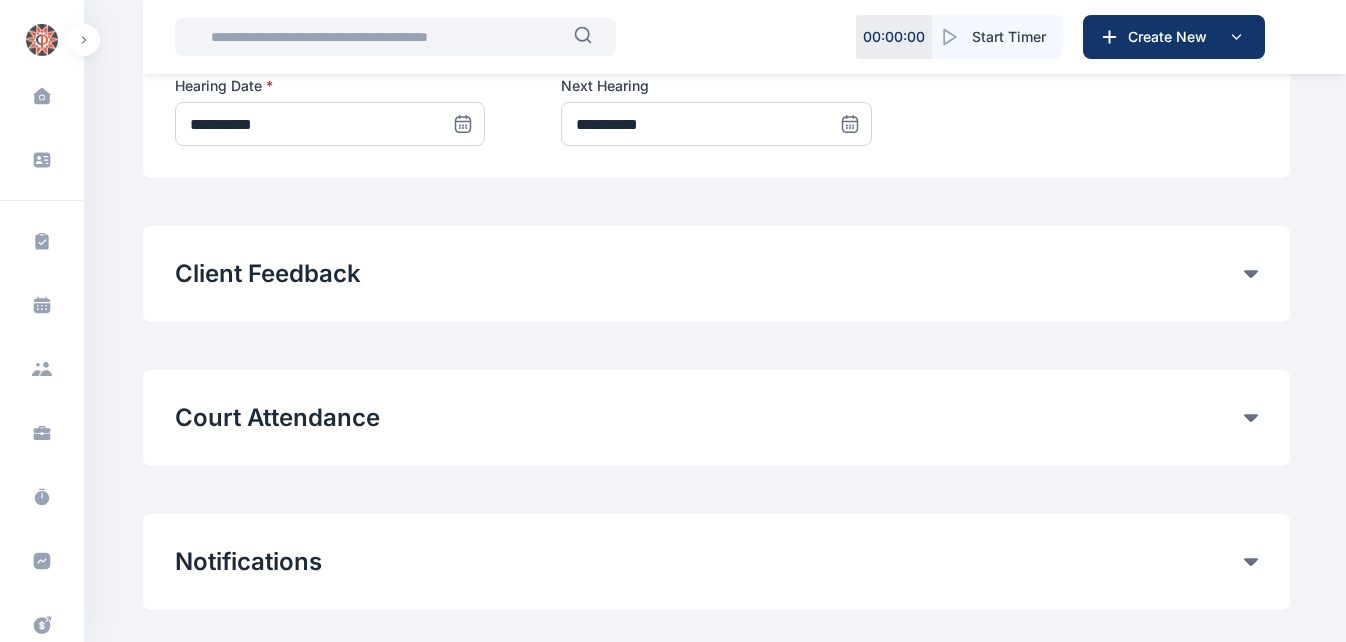 scroll, scrollTop: 1223, scrollLeft: 0, axis: vertical 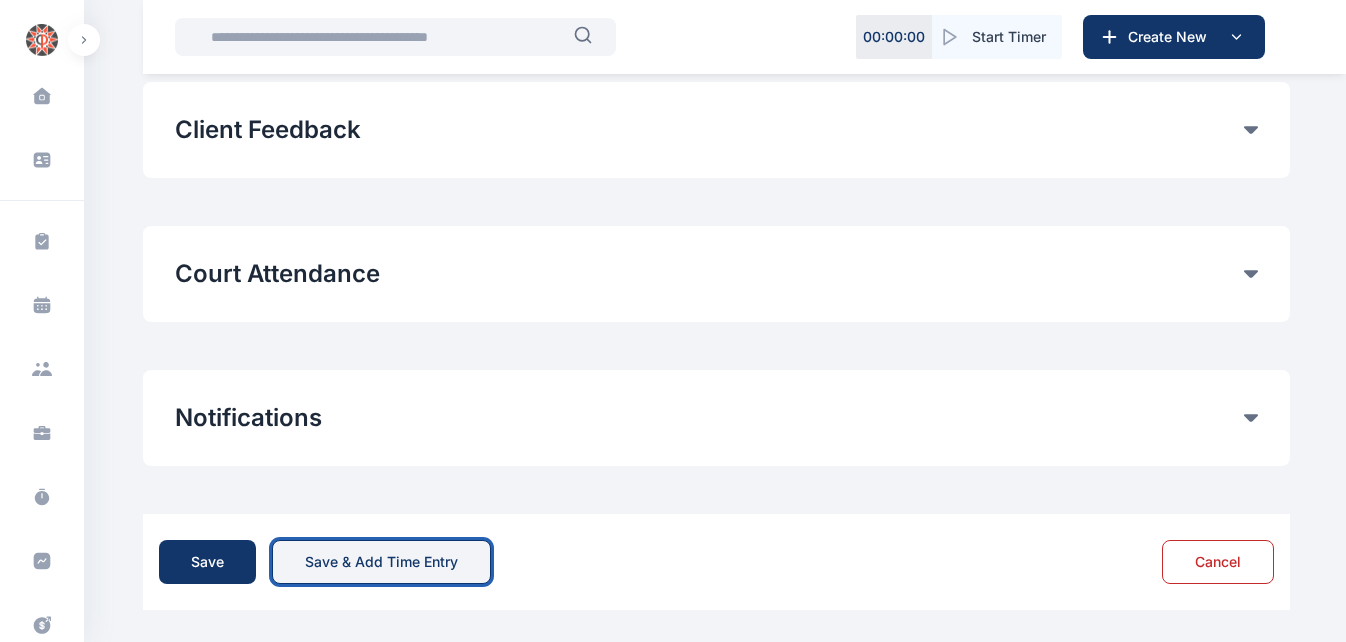click on "Save & Add Time Entry" at bounding box center (381, 562) 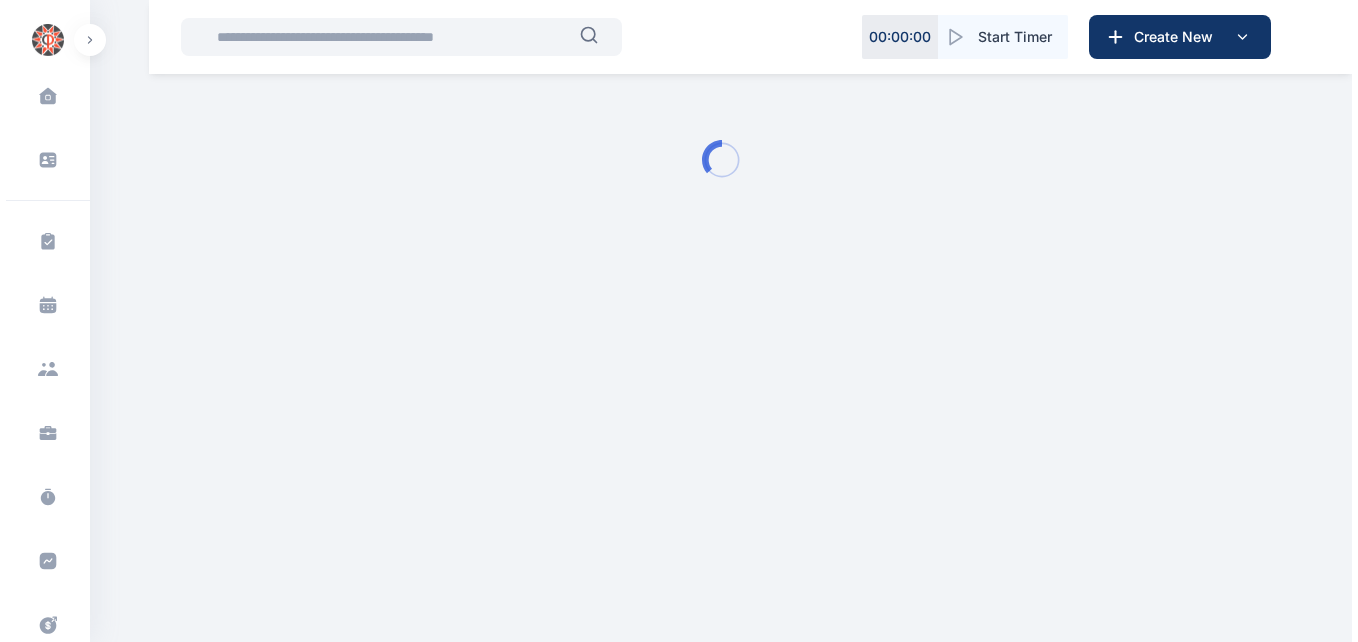 scroll, scrollTop: 0, scrollLeft: 0, axis: both 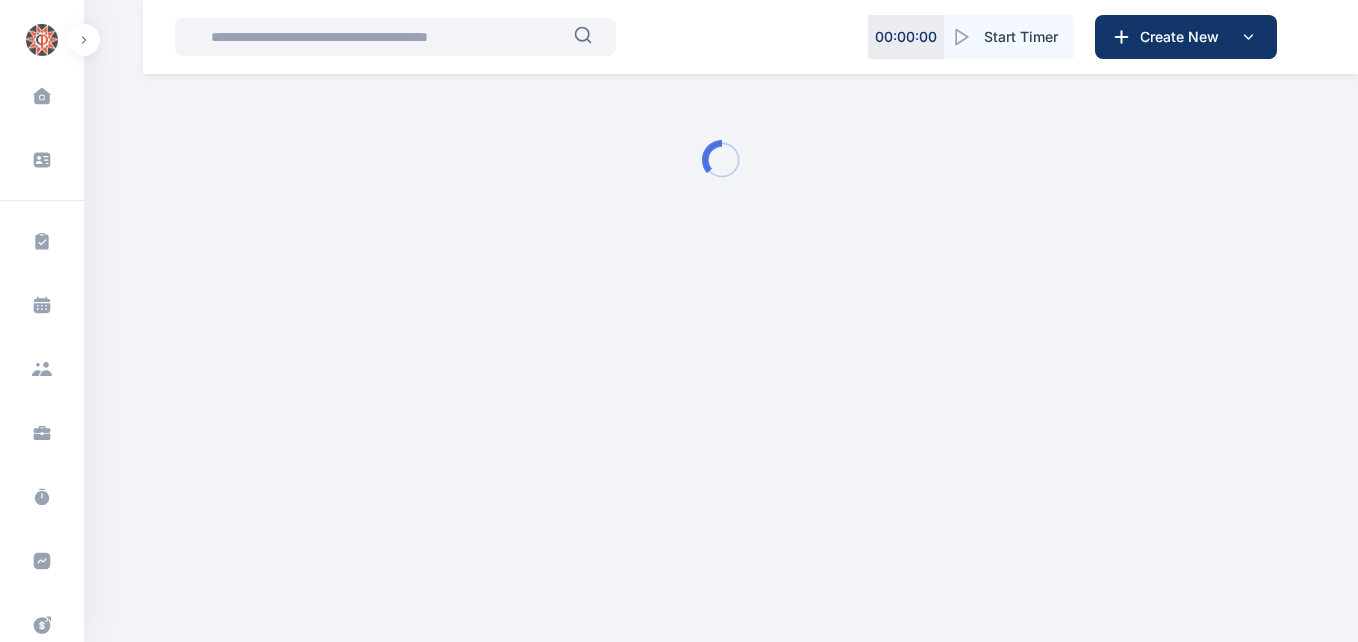 type 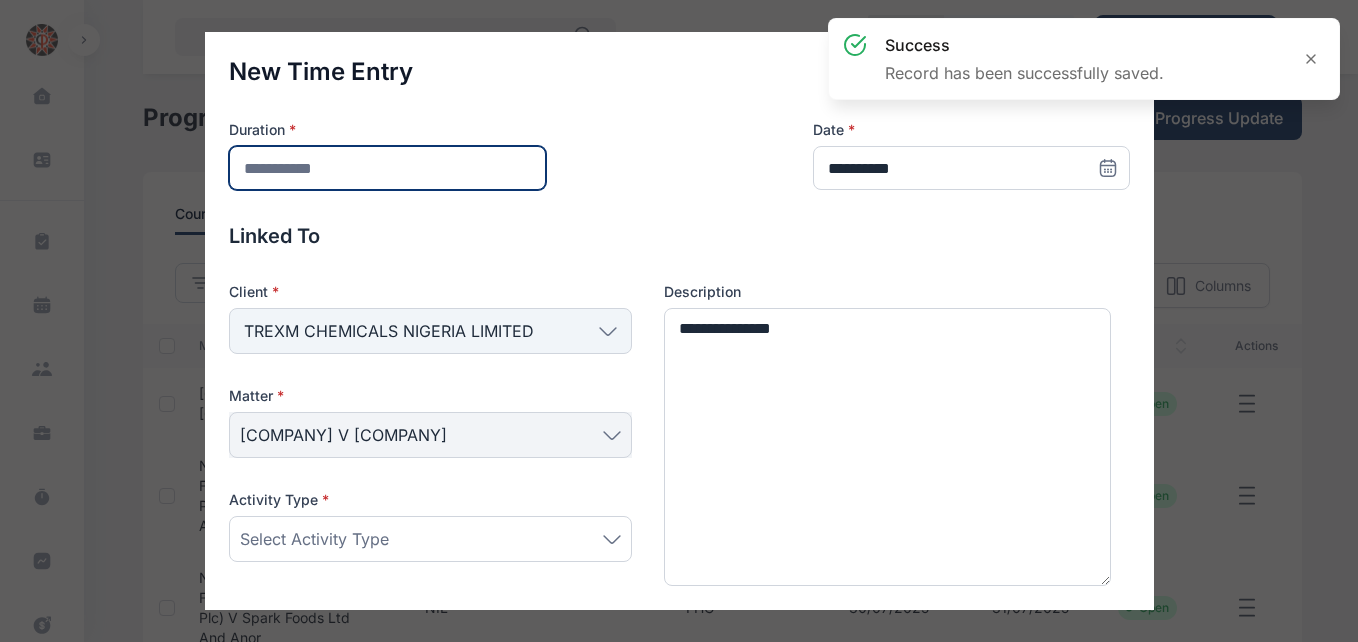 click at bounding box center (387, 168) 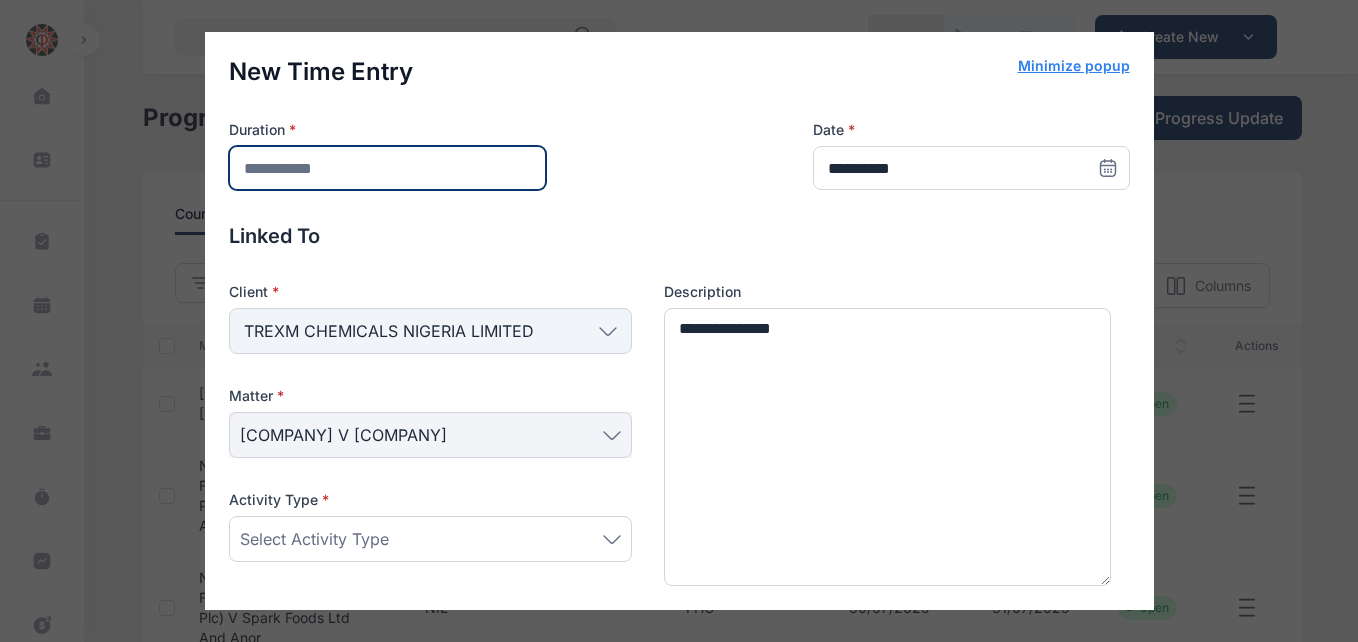 type on "*" 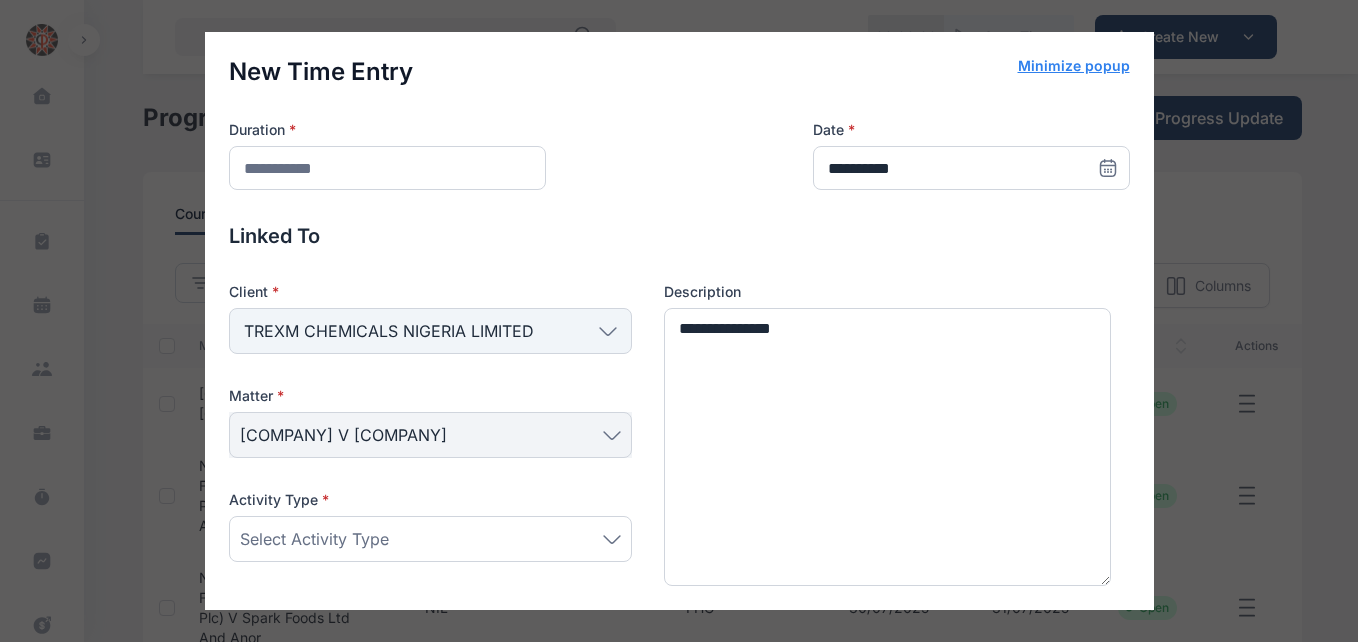 click 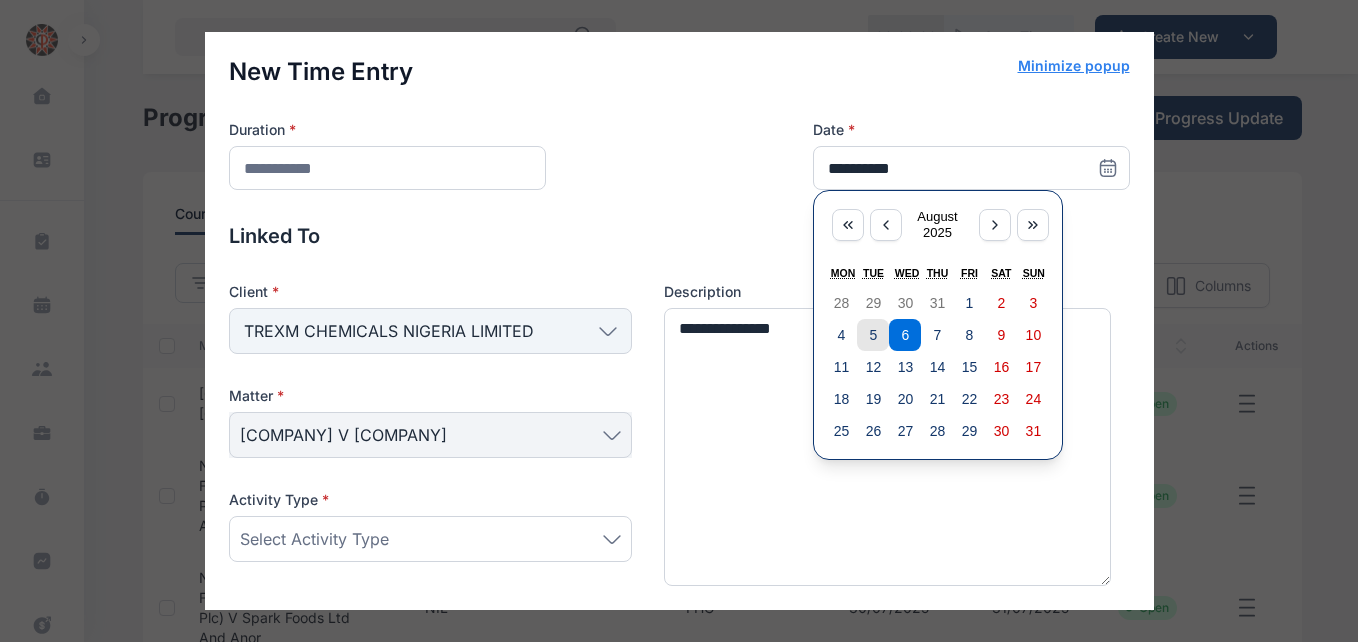 click on "5" at bounding box center [874, 335] 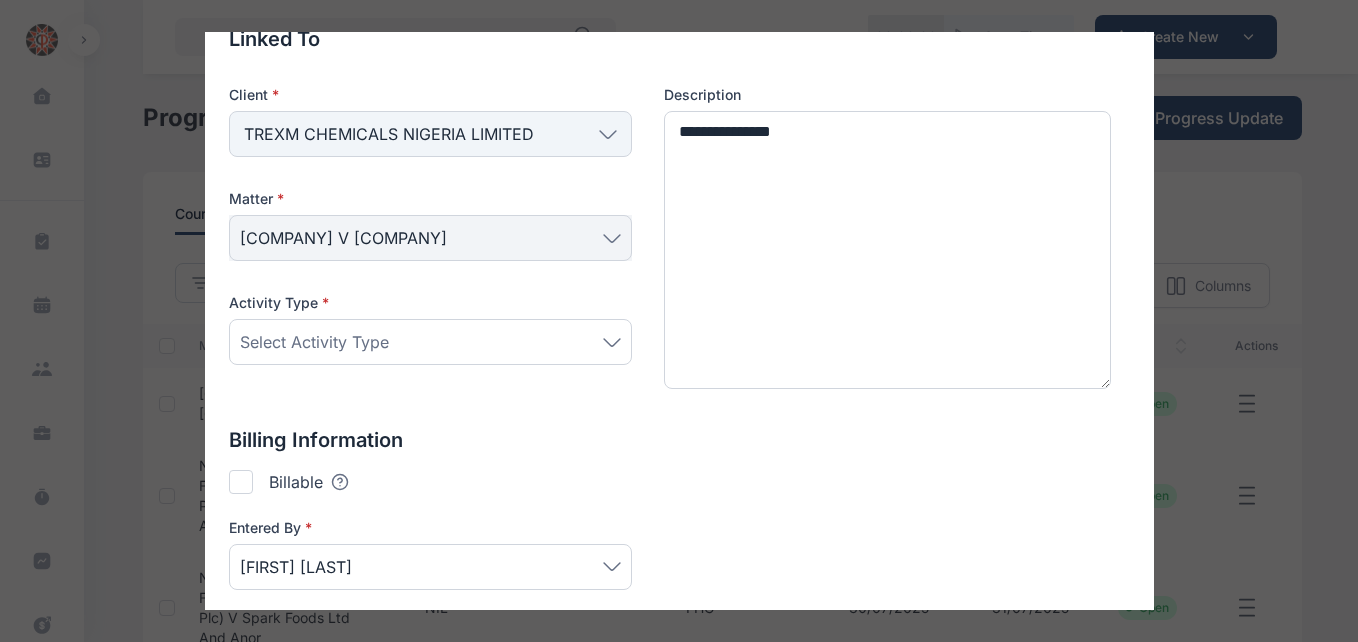 scroll, scrollTop: 298, scrollLeft: 0, axis: vertical 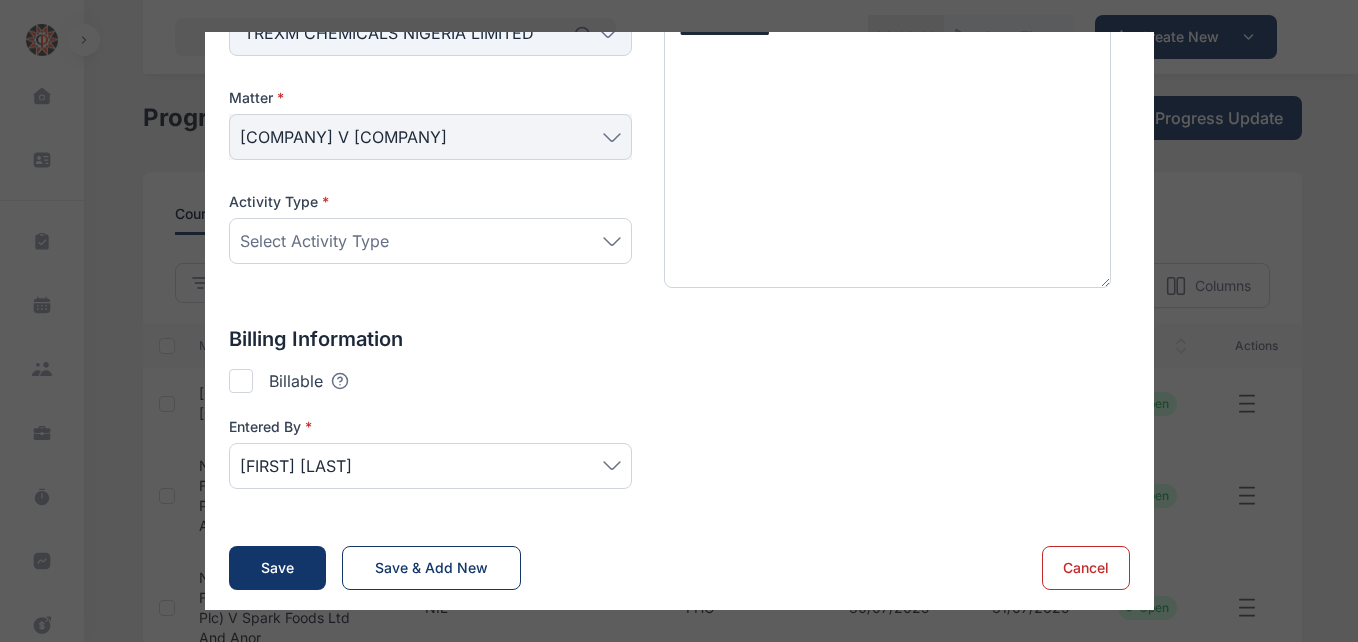click at bounding box center (241, 381) 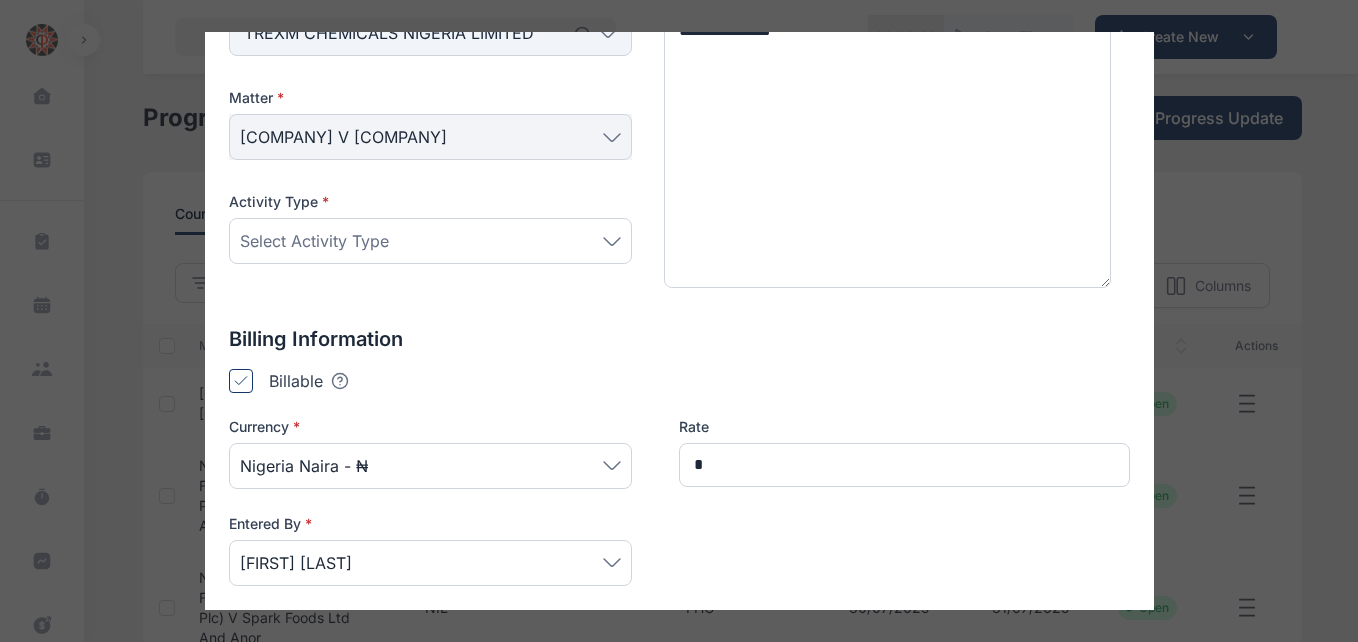 type on "*******" 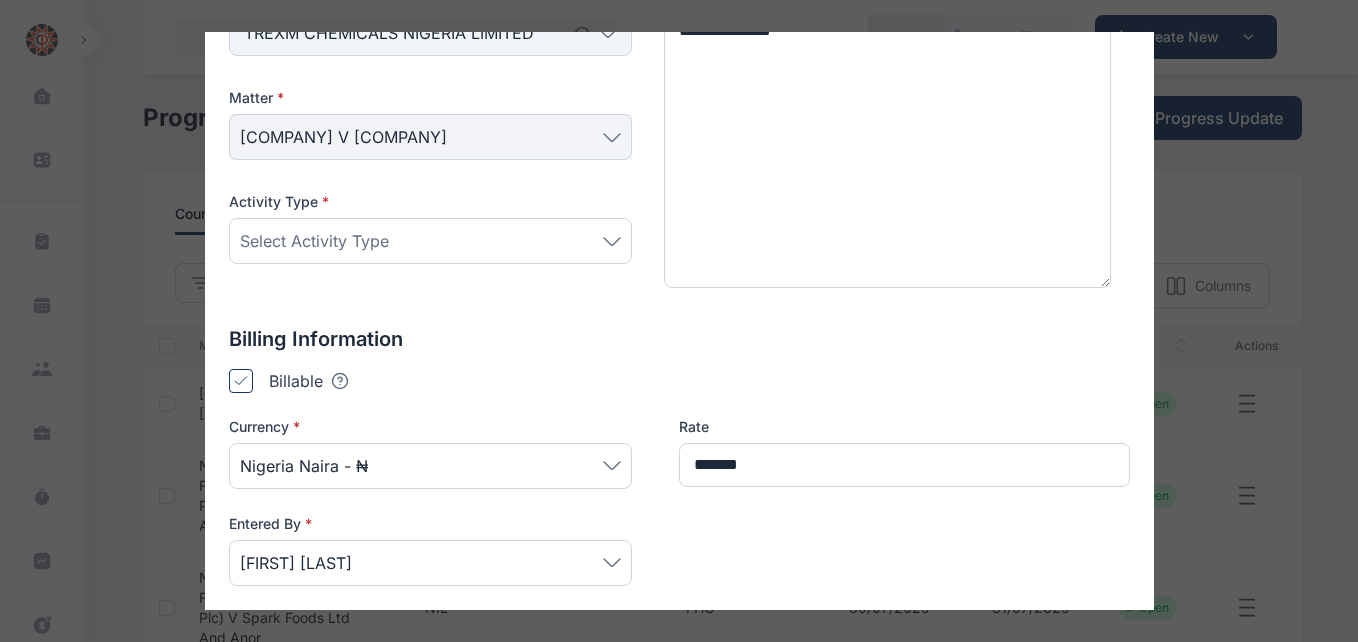 click on "Select Activity Type" at bounding box center (314, 241) 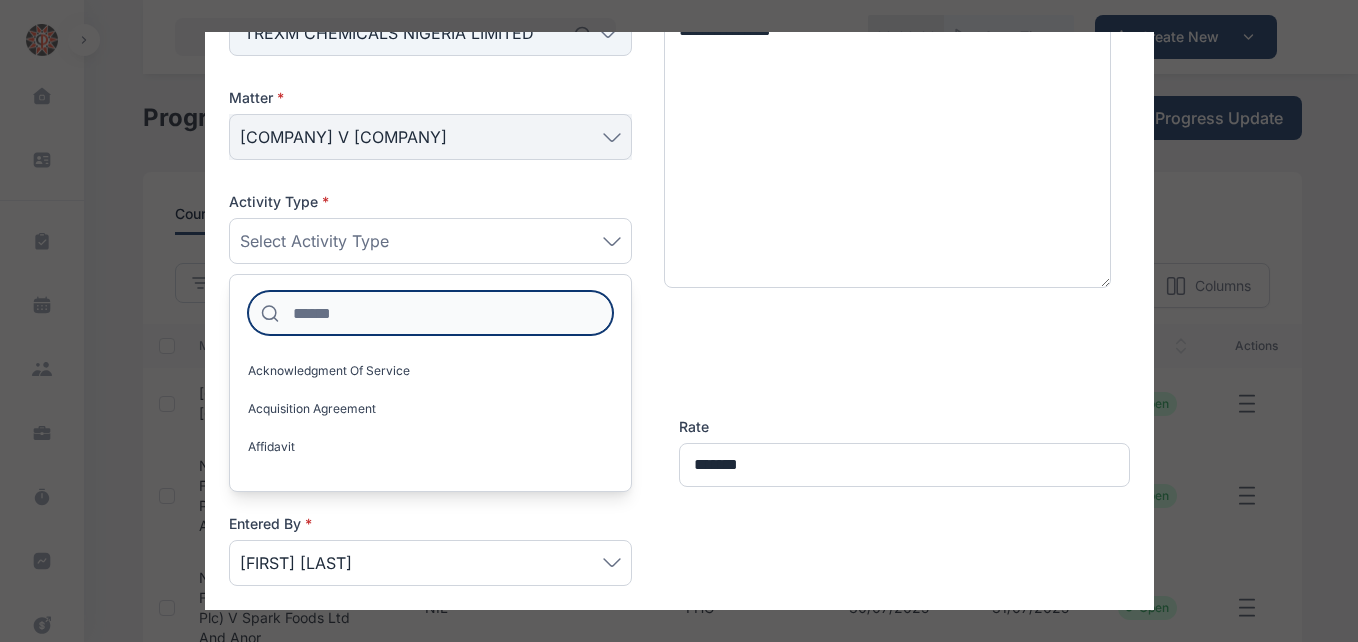 click at bounding box center (430, 313) 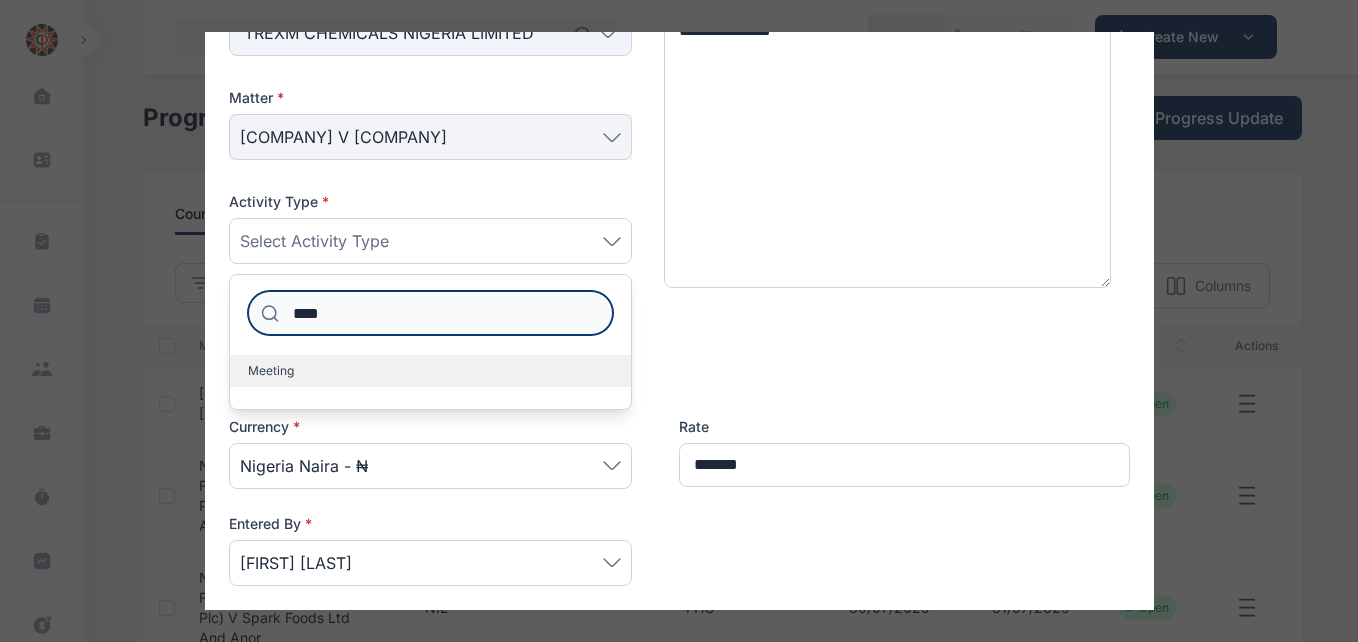 type on "****" 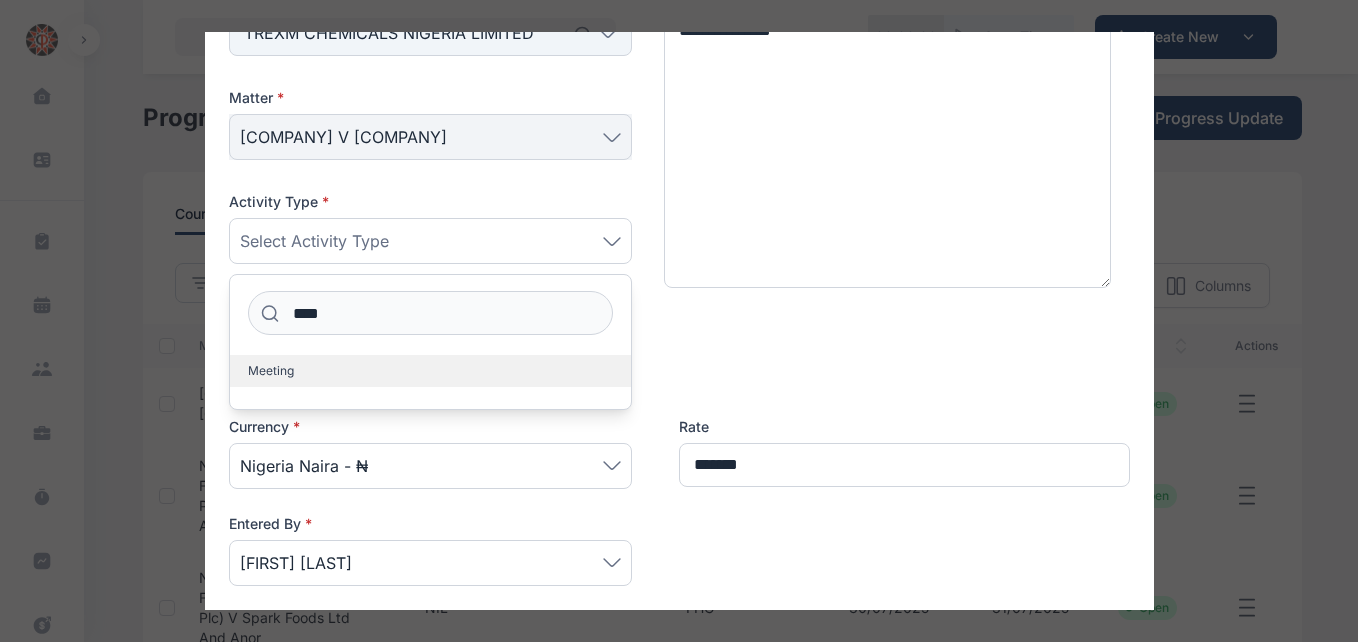 click on "Meeting" at bounding box center [430, 371] 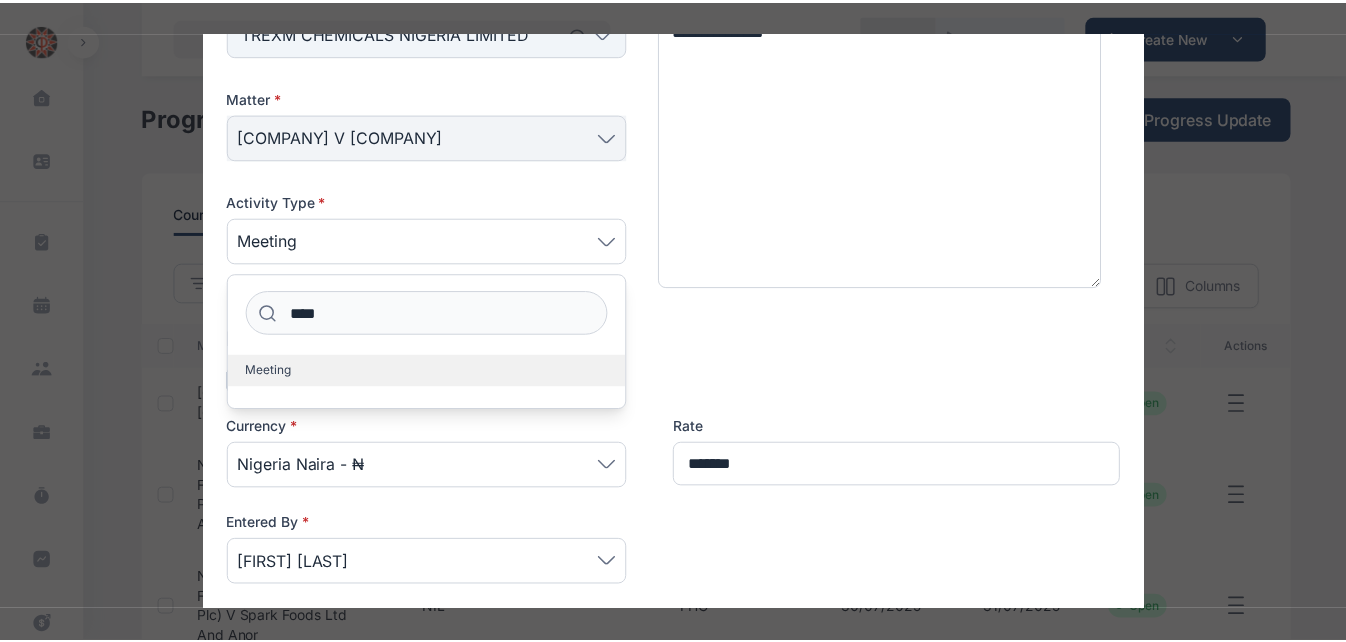 scroll, scrollTop: 471, scrollLeft: 0, axis: vertical 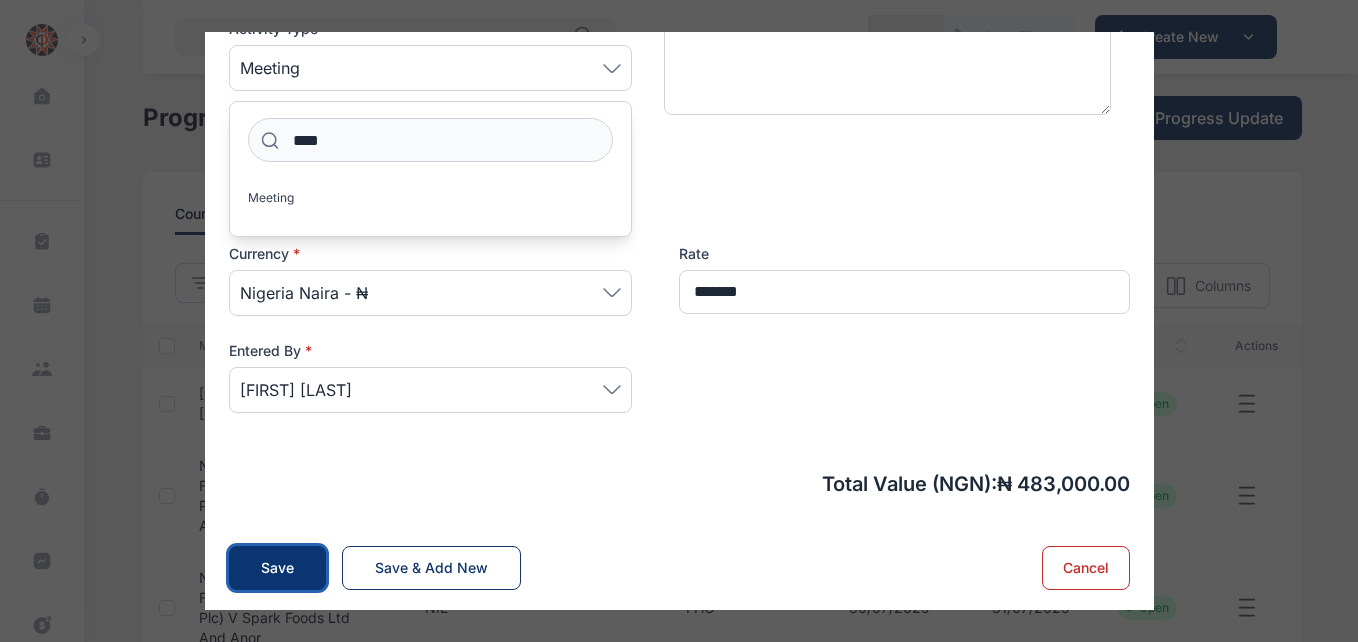 click on "Save" at bounding box center (277, 568) 